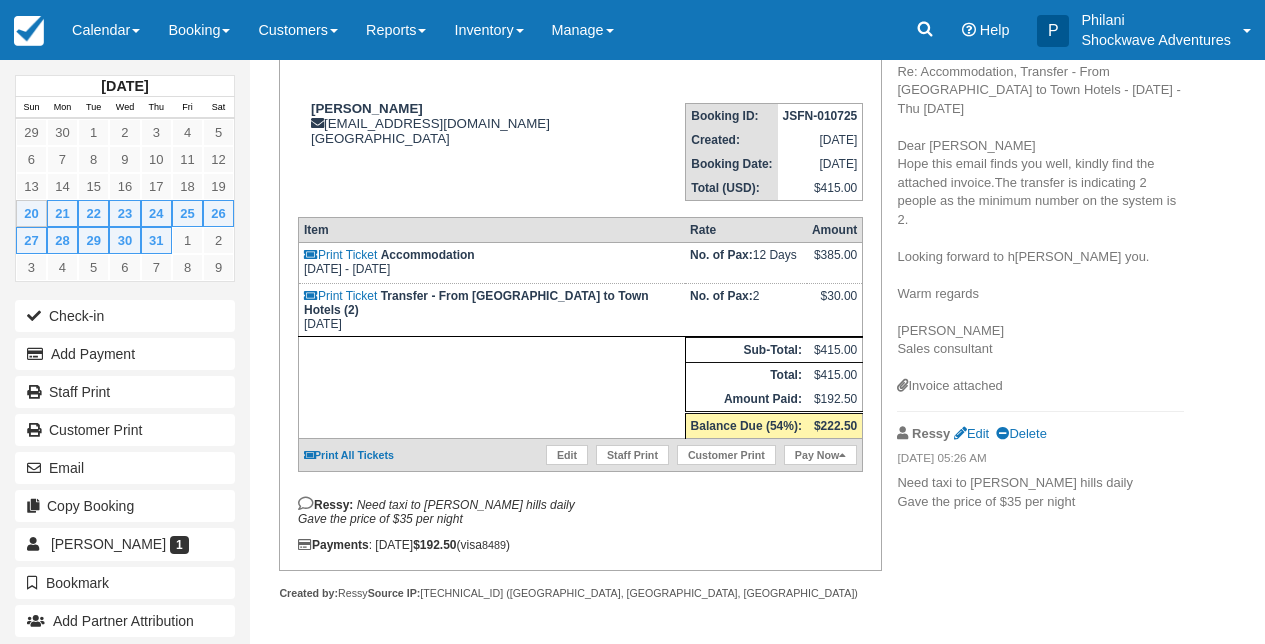 scroll, scrollTop: 281, scrollLeft: 0, axis: vertical 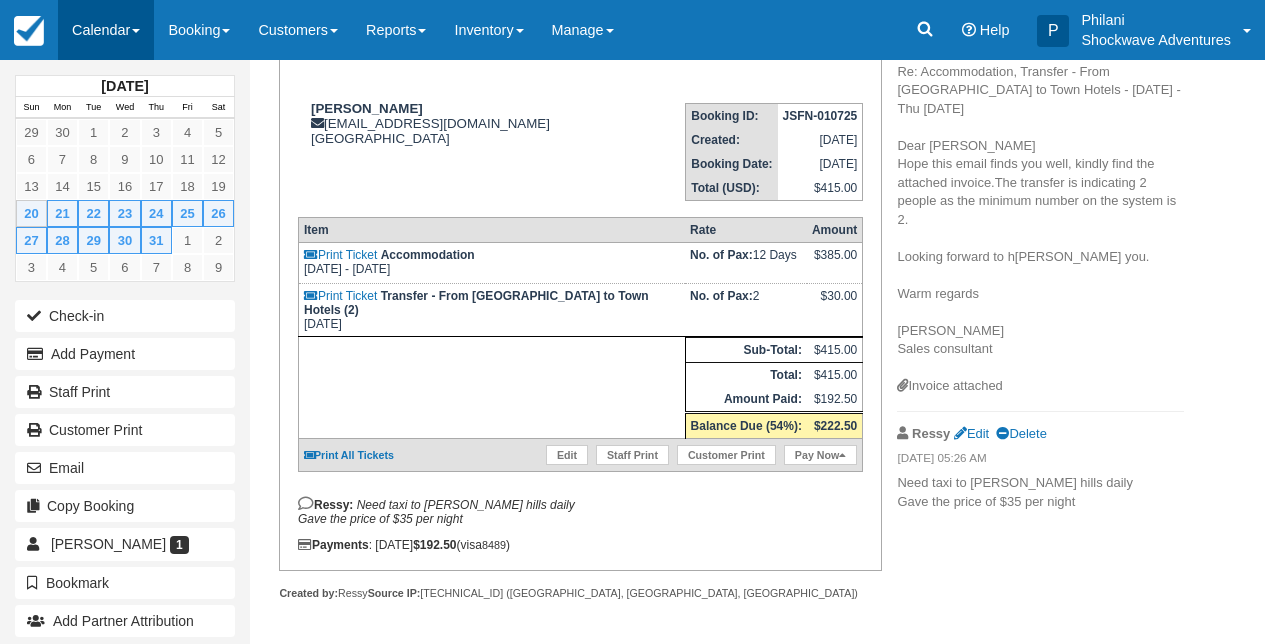 click on "Calendar" at bounding box center [106, 30] 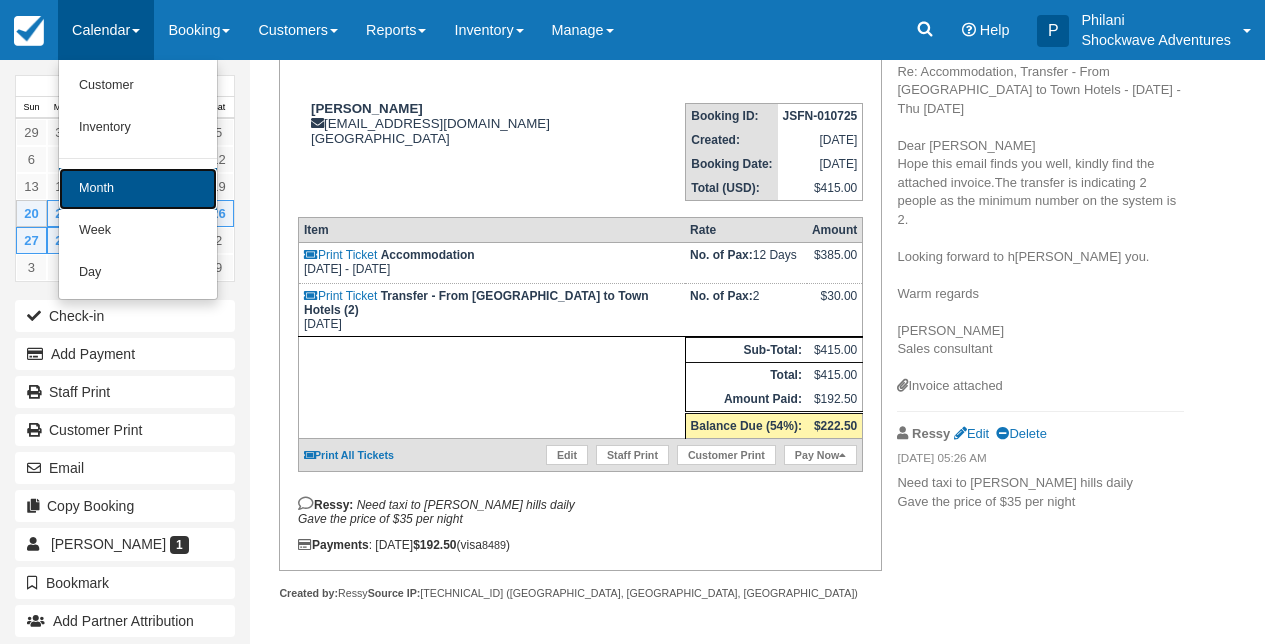 click on "Month" at bounding box center [138, 189] 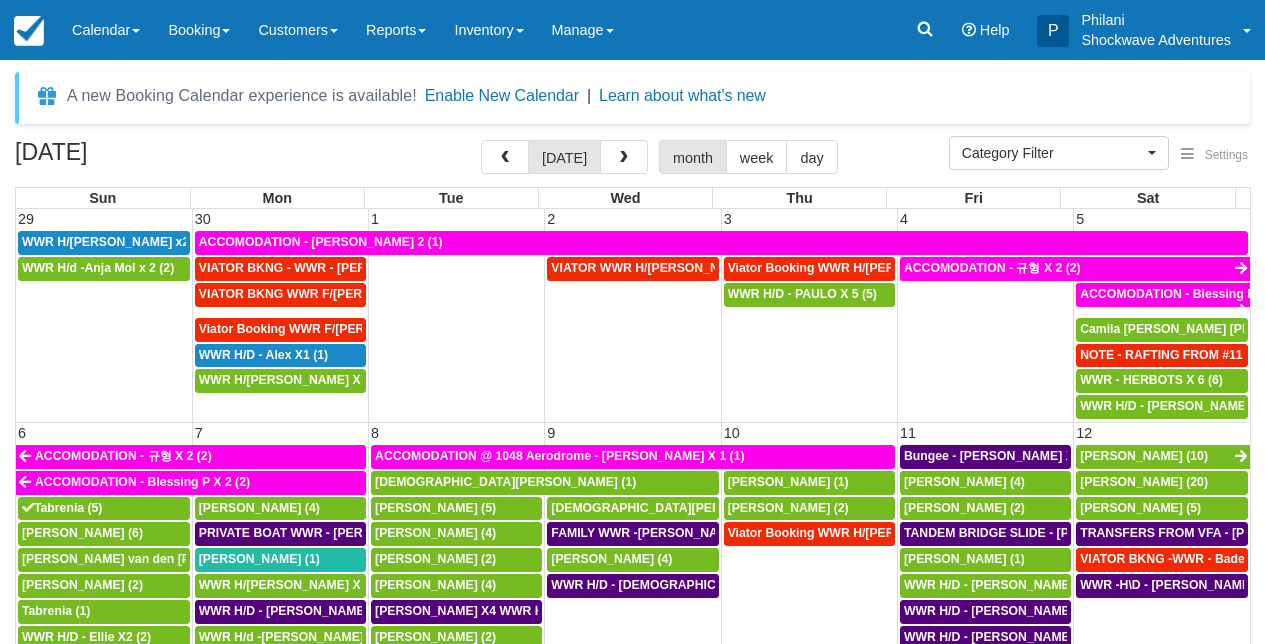 select 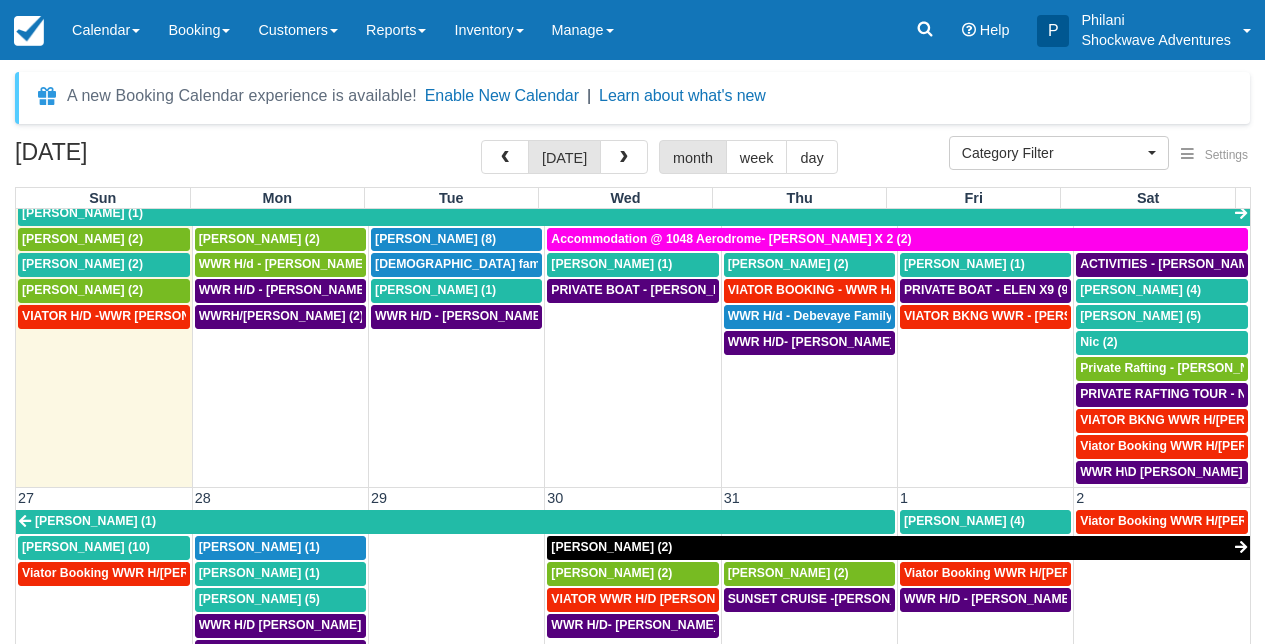 scroll, scrollTop: 836, scrollLeft: 0, axis: vertical 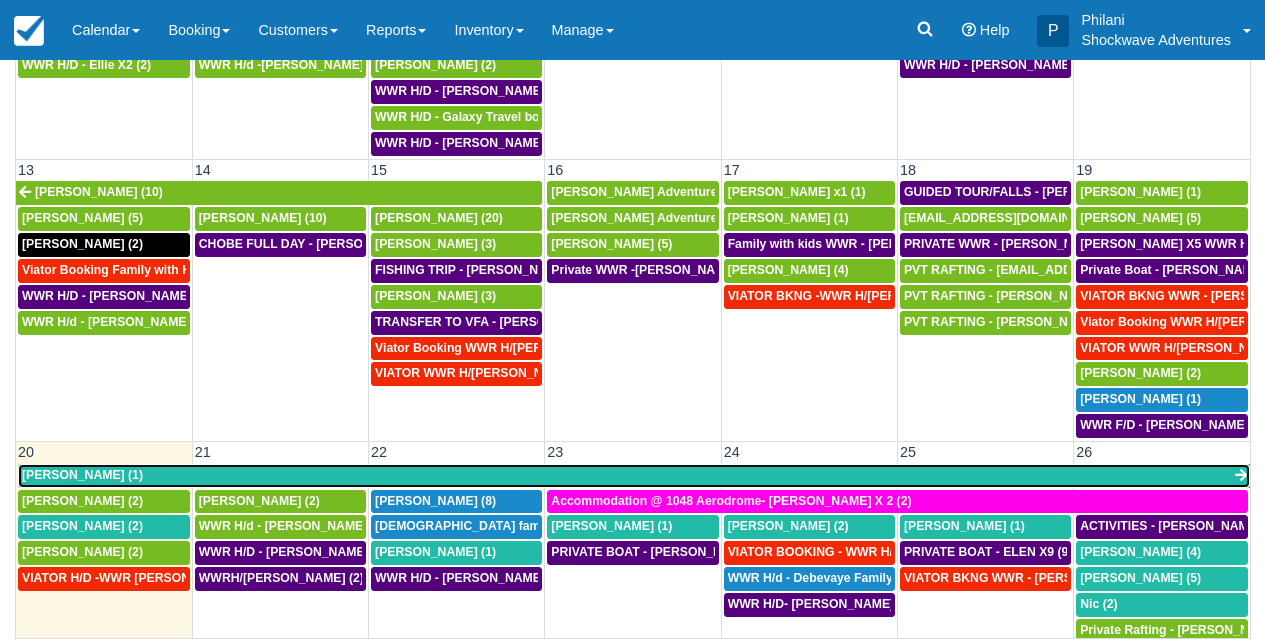 click on "Miguel Madrigal Hernández (1)" at bounding box center [634, 476] 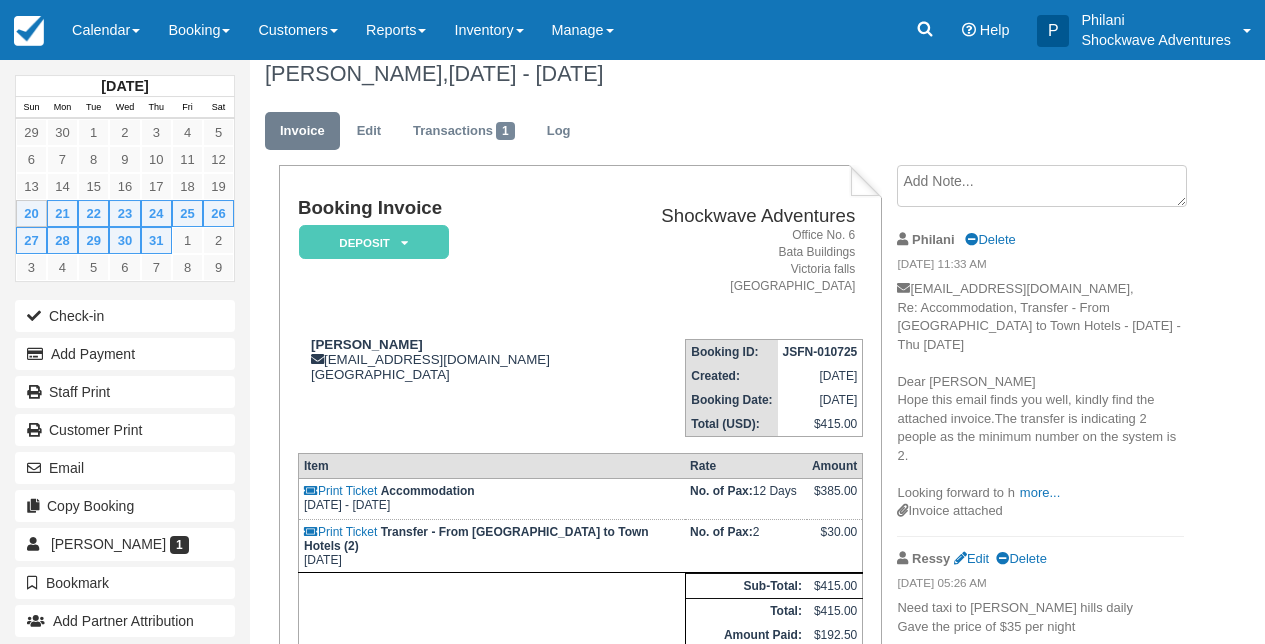 scroll, scrollTop: 144, scrollLeft: 0, axis: vertical 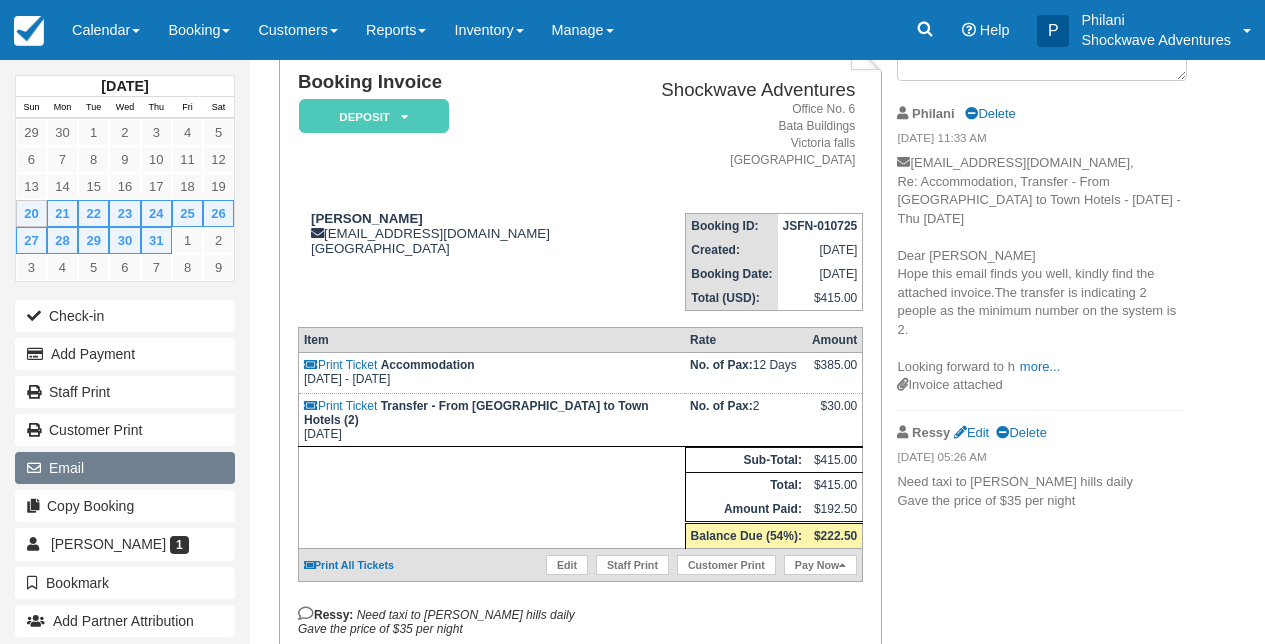 click on "Email" at bounding box center (125, 468) 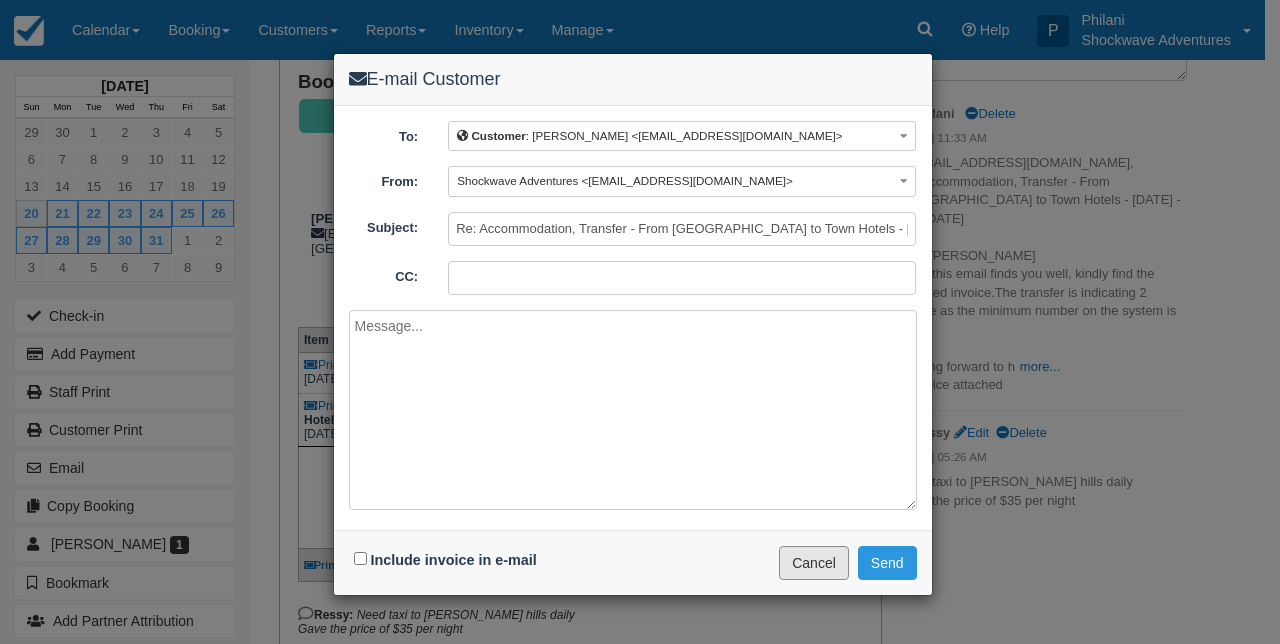 click on "Cancel" at bounding box center [814, 563] 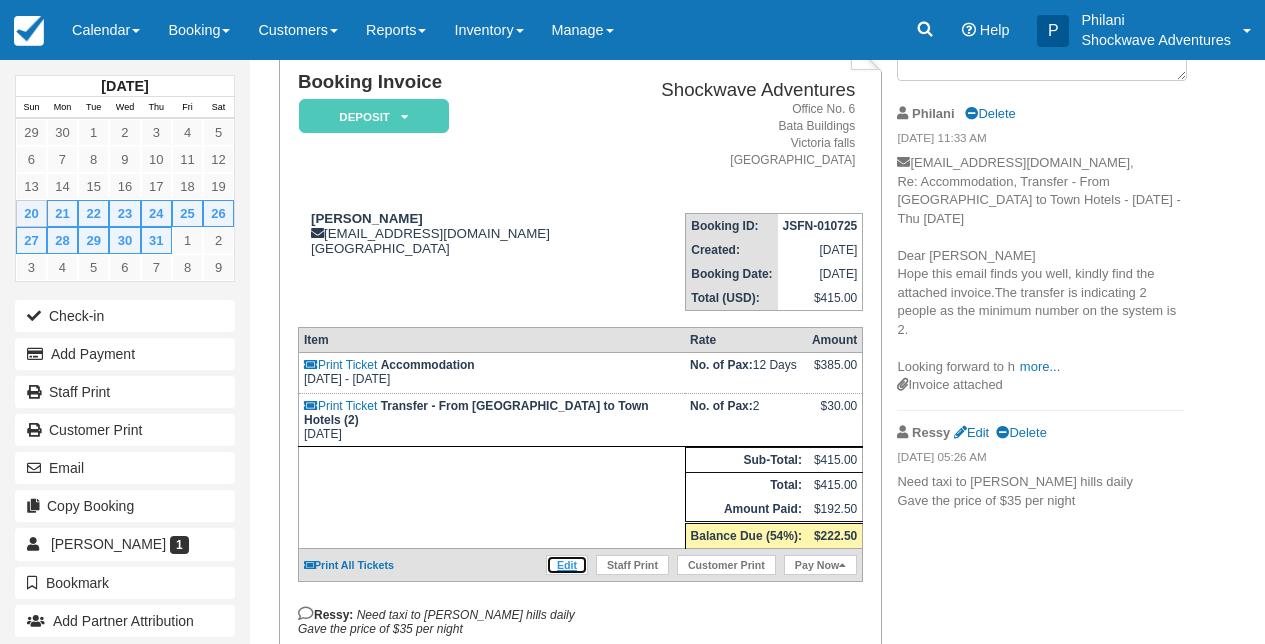 click on "Edit" at bounding box center [567, 565] 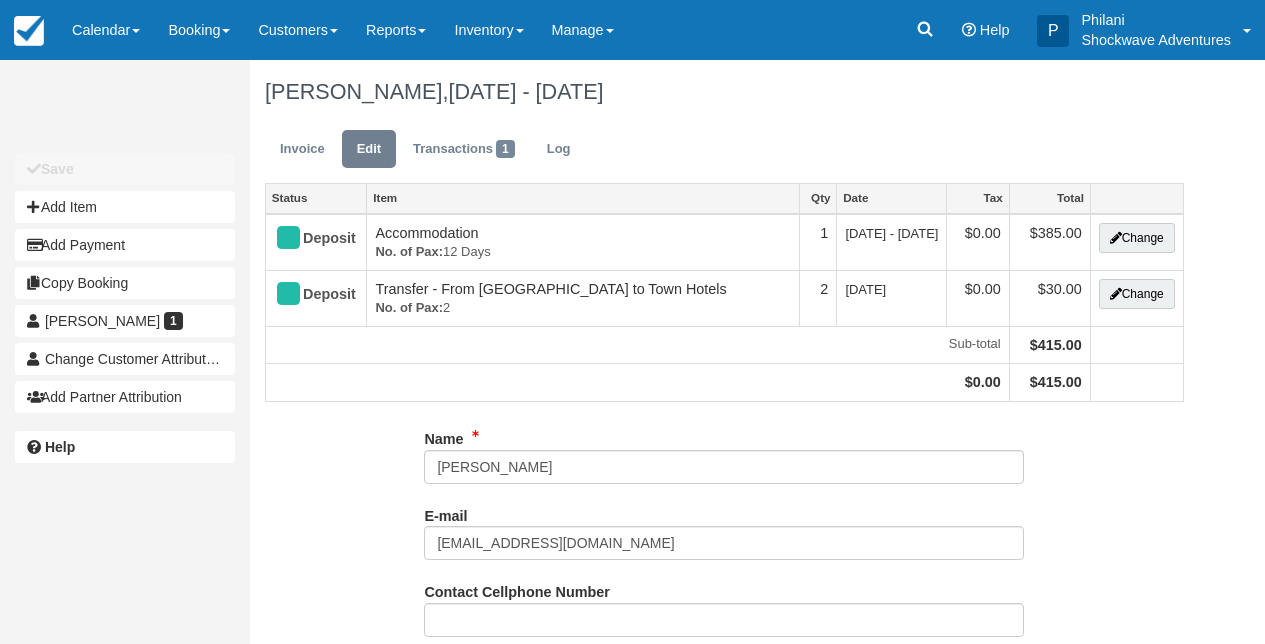 click on "Change" at bounding box center [1137, 294] 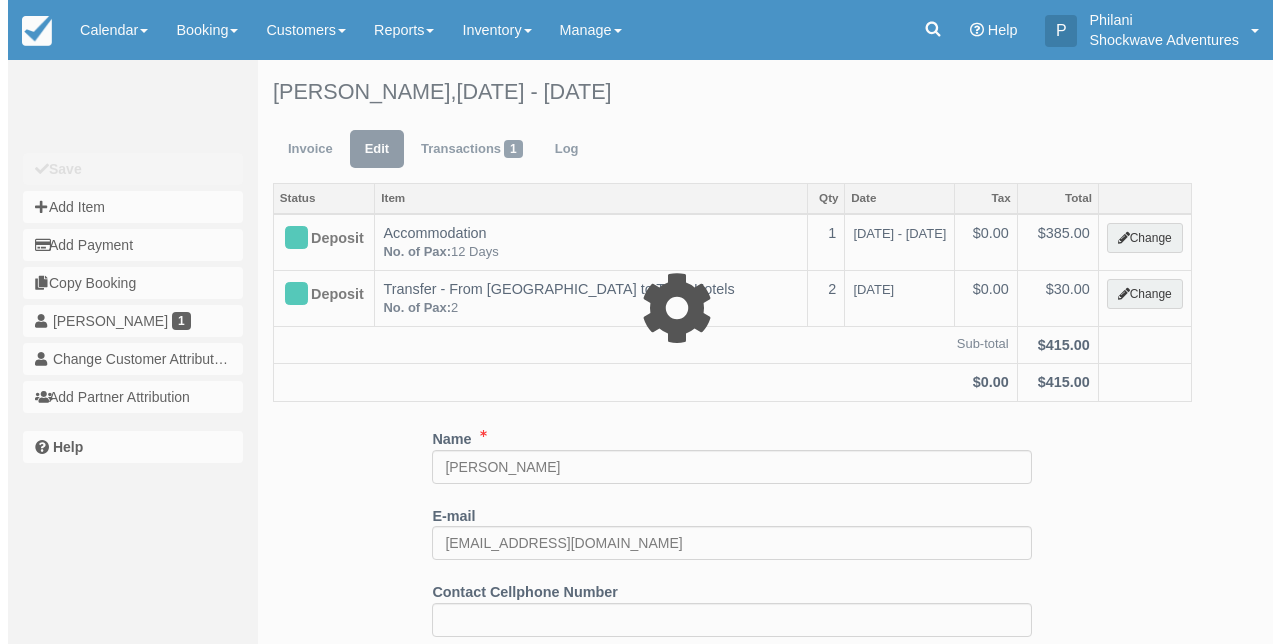 scroll, scrollTop: 0, scrollLeft: 0, axis: both 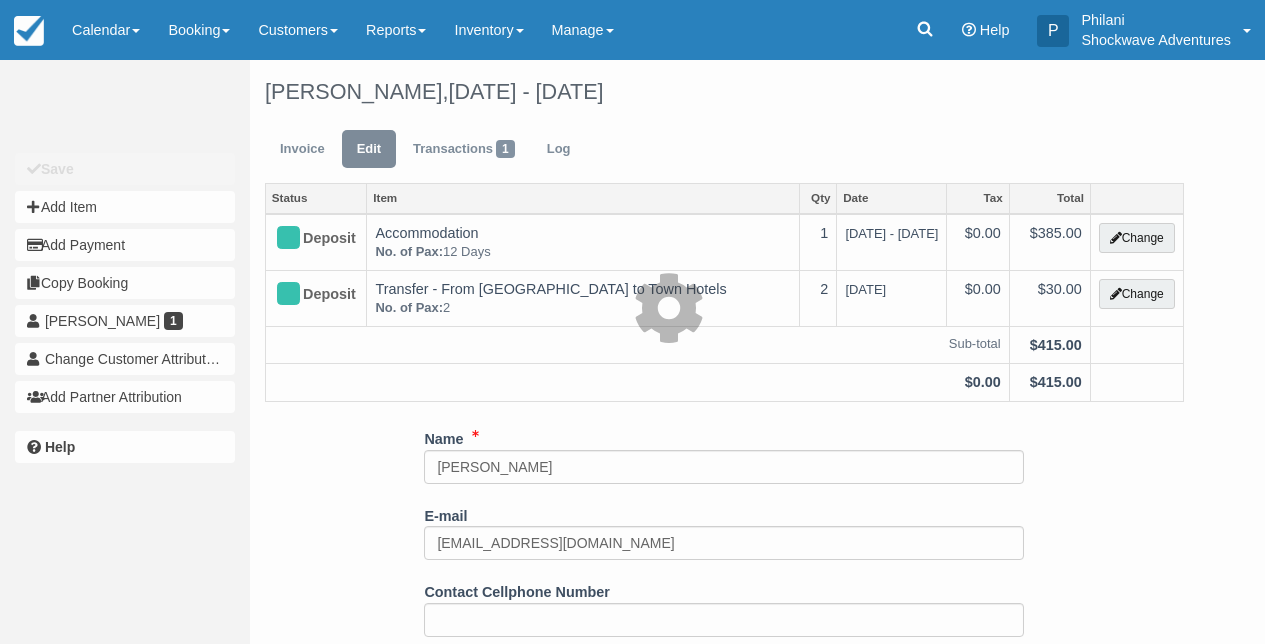 select on "25" 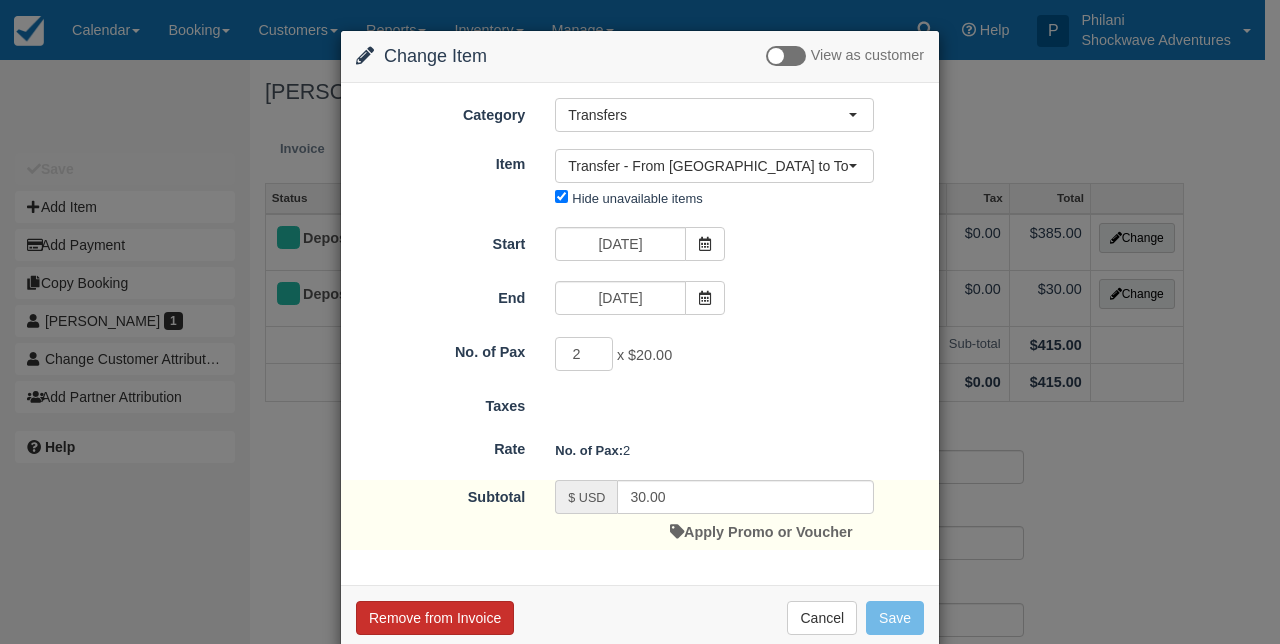 click on "Remove from Invoice" at bounding box center (435, 618) 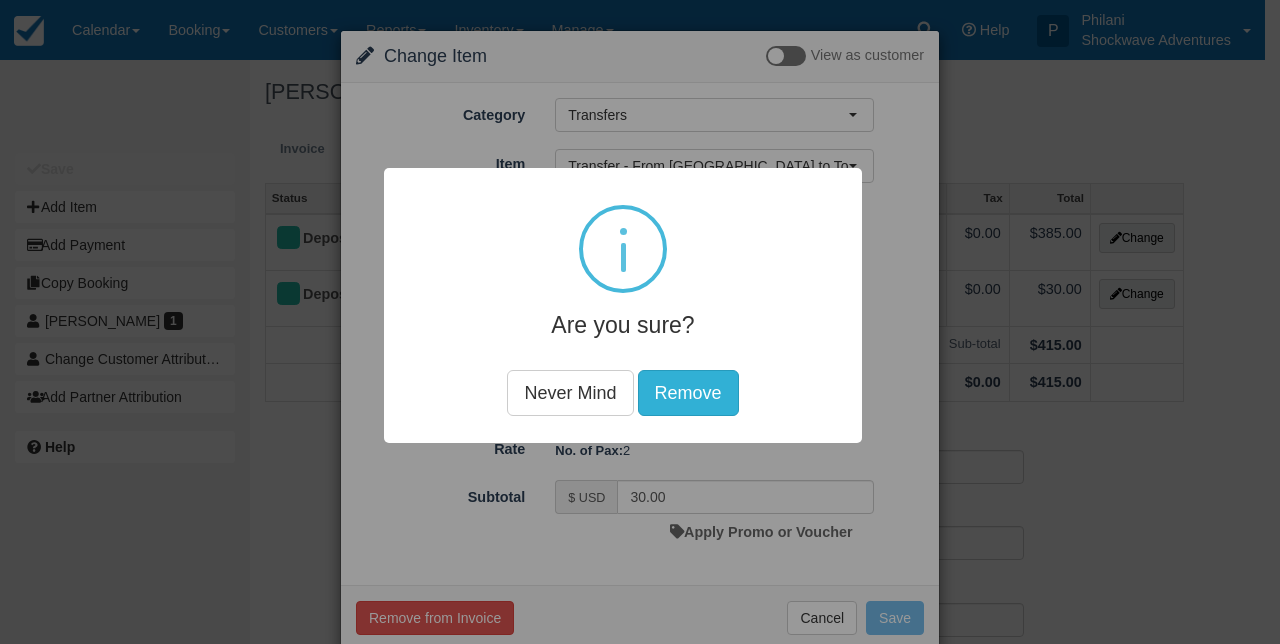 click on "Remove" at bounding box center (688, 393) 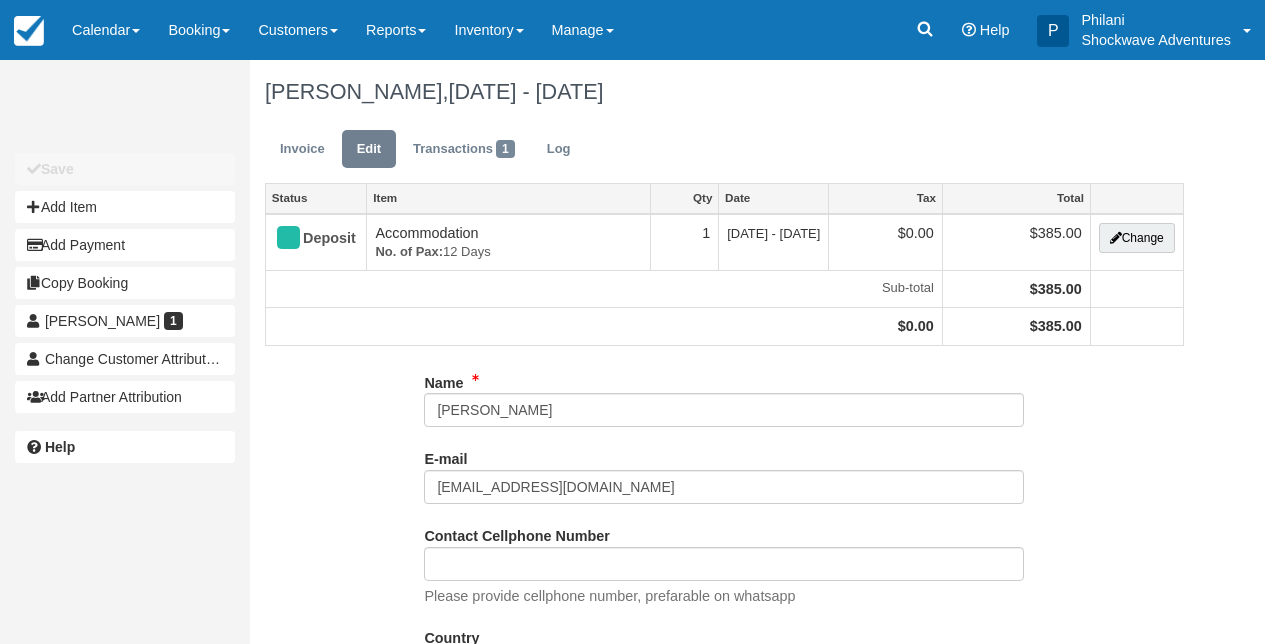 scroll, scrollTop: 0, scrollLeft: 0, axis: both 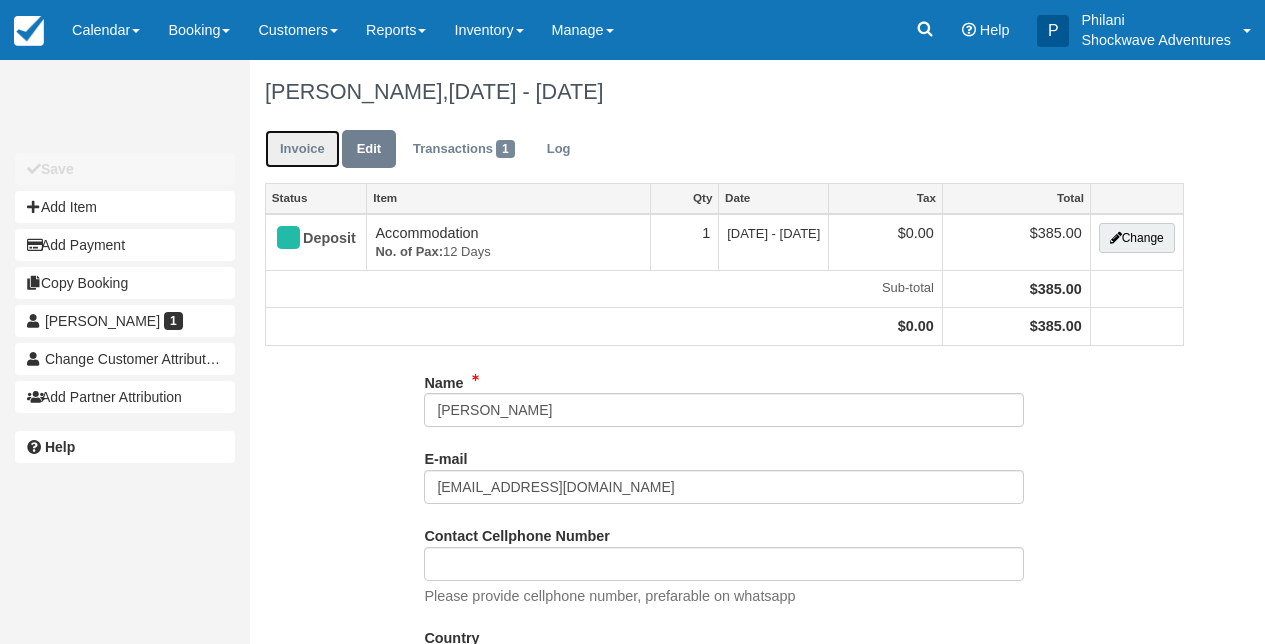 click on "Invoice" at bounding box center (302, 149) 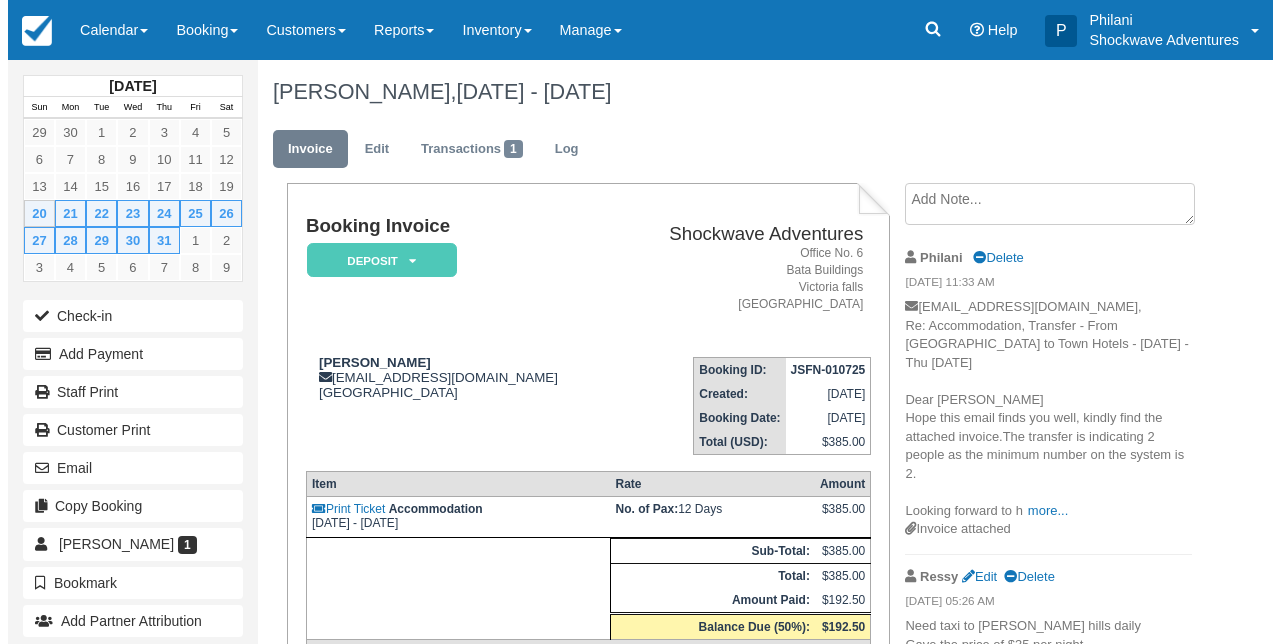 scroll, scrollTop: 0, scrollLeft: 0, axis: both 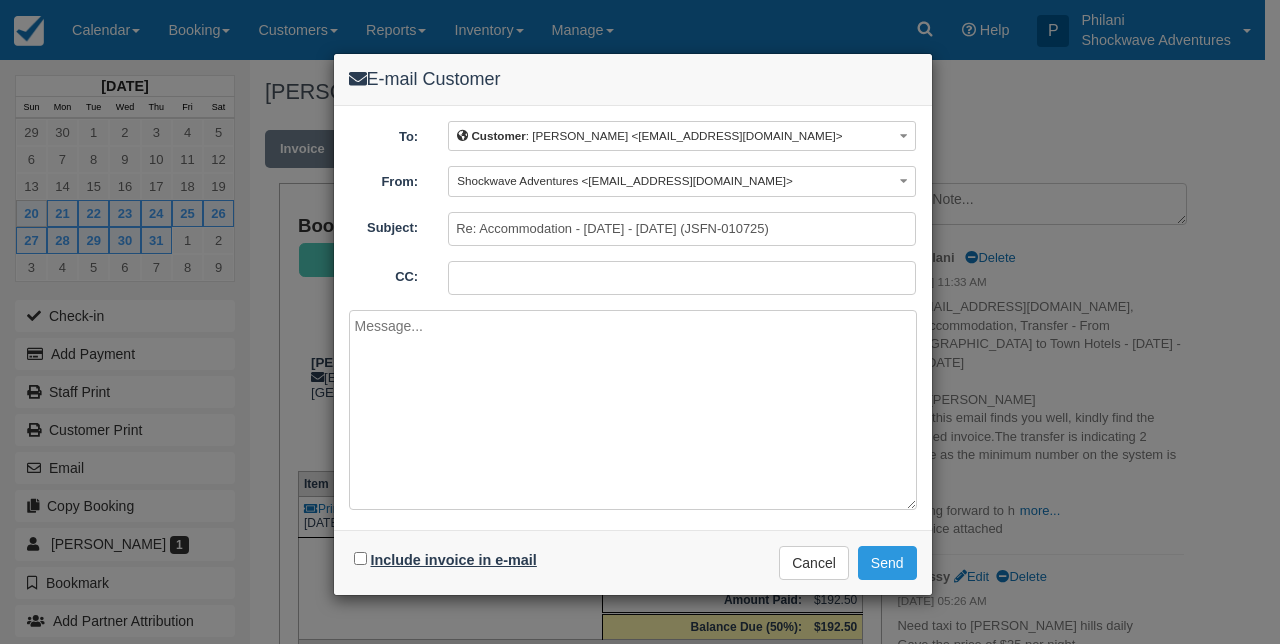 click on "Include invoice in e-mail" at bounding box center (454, 560) 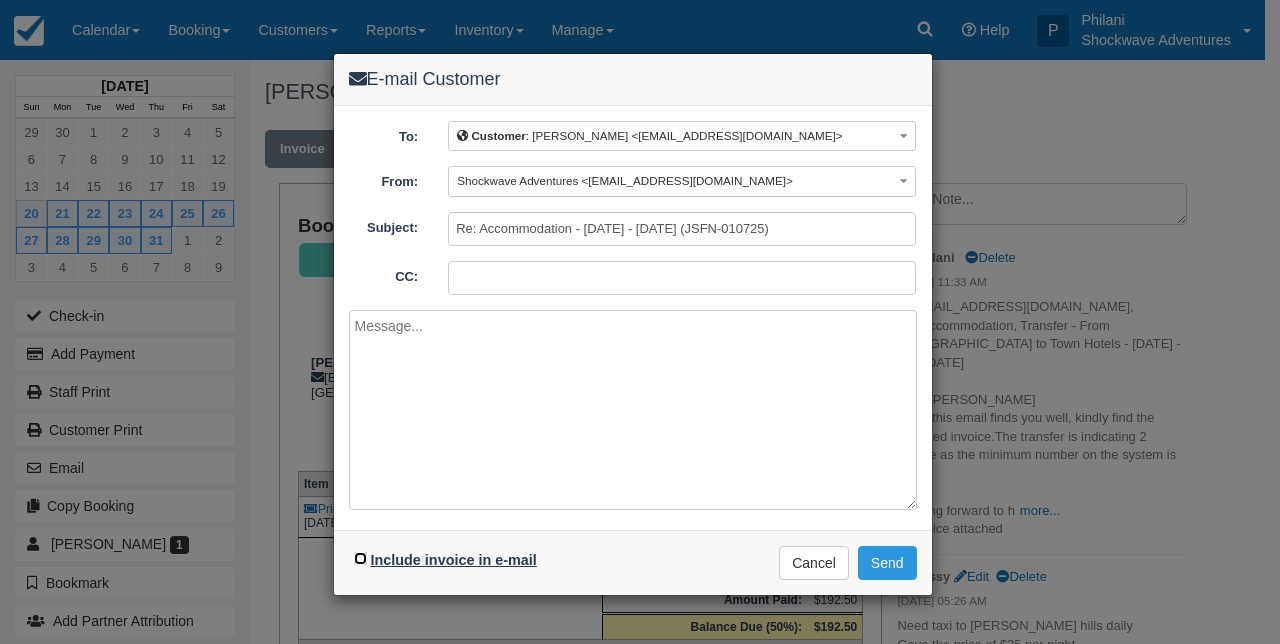 click on "Include invoice in e-mail" at bounding box center (360, 558) 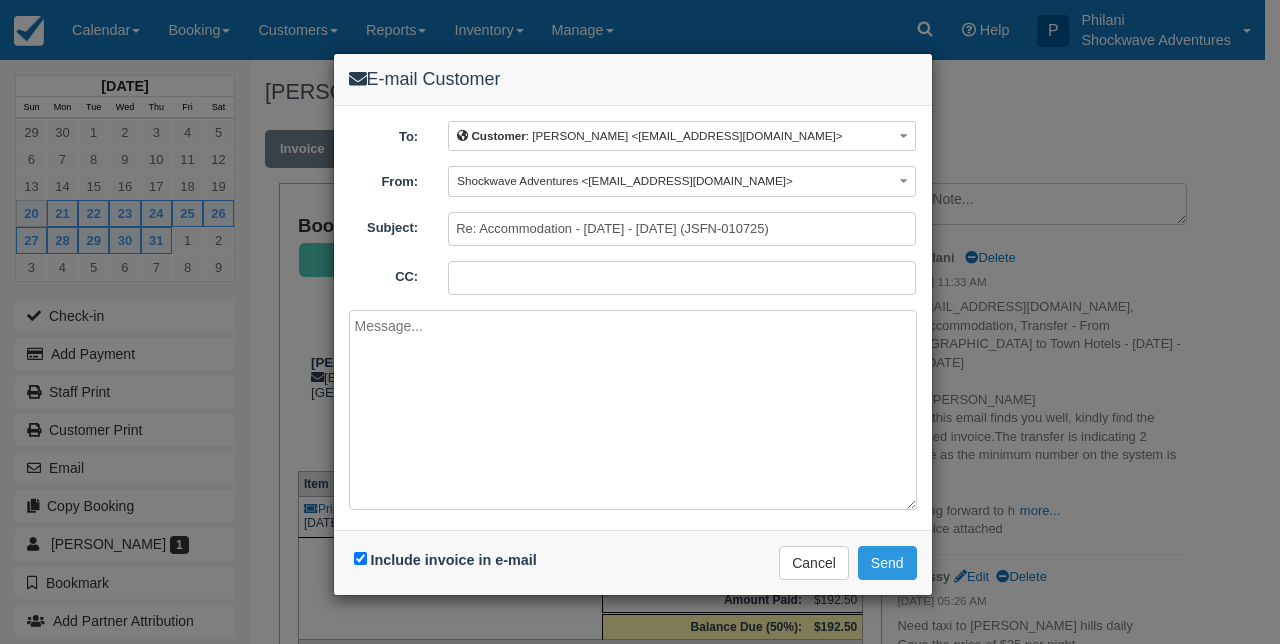 click at bounding box center (633, 410) 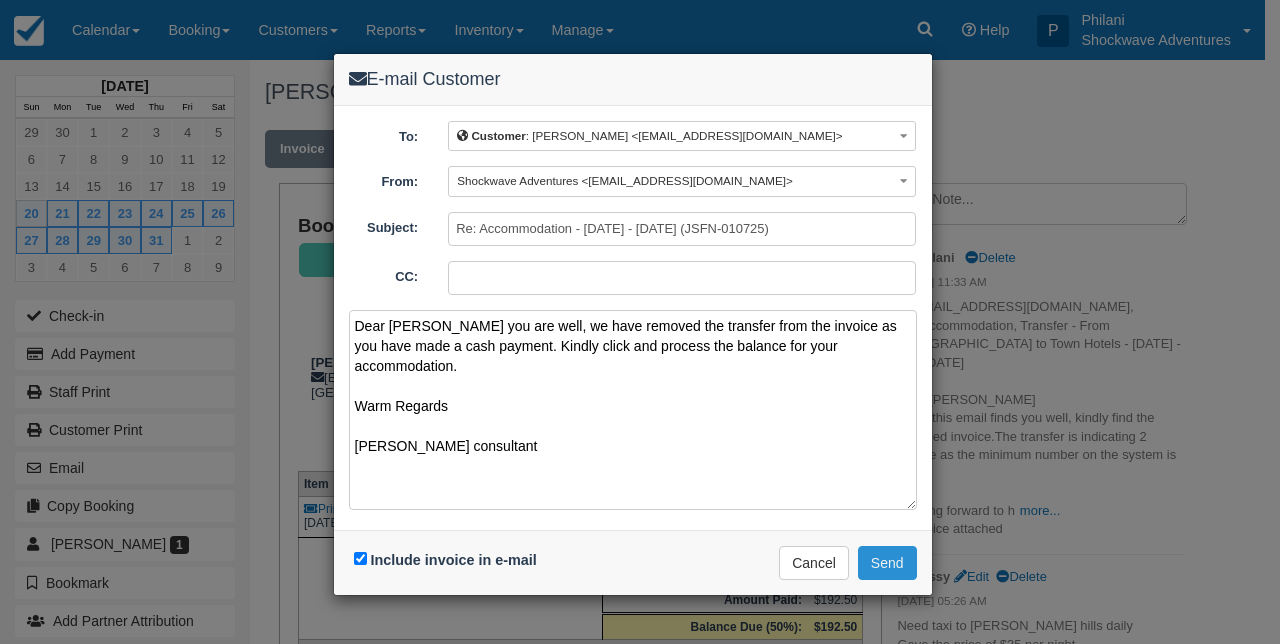 type on "Dear Miguel
Hope you are well, we have removed the transfer from the invoice as you have made a cash payment. Kindly click and process the balance for your accommodation.
Warm Regards
Jennifer
Sales consultant" 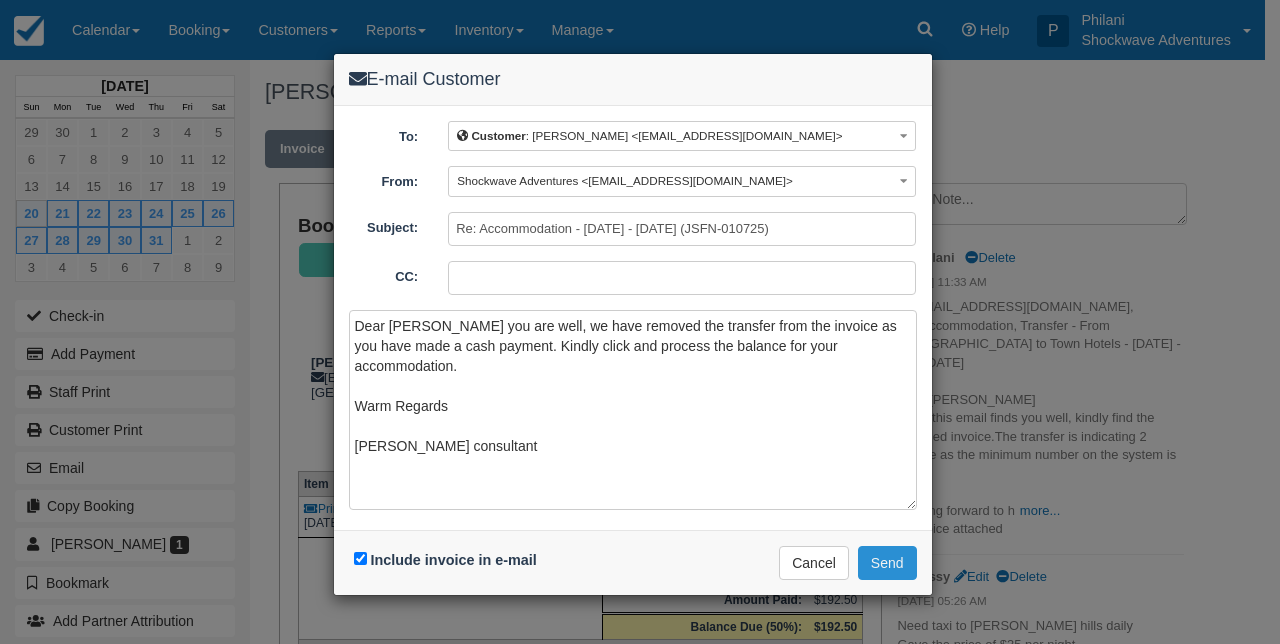 click on "Send" at bounding box center (887, 563) 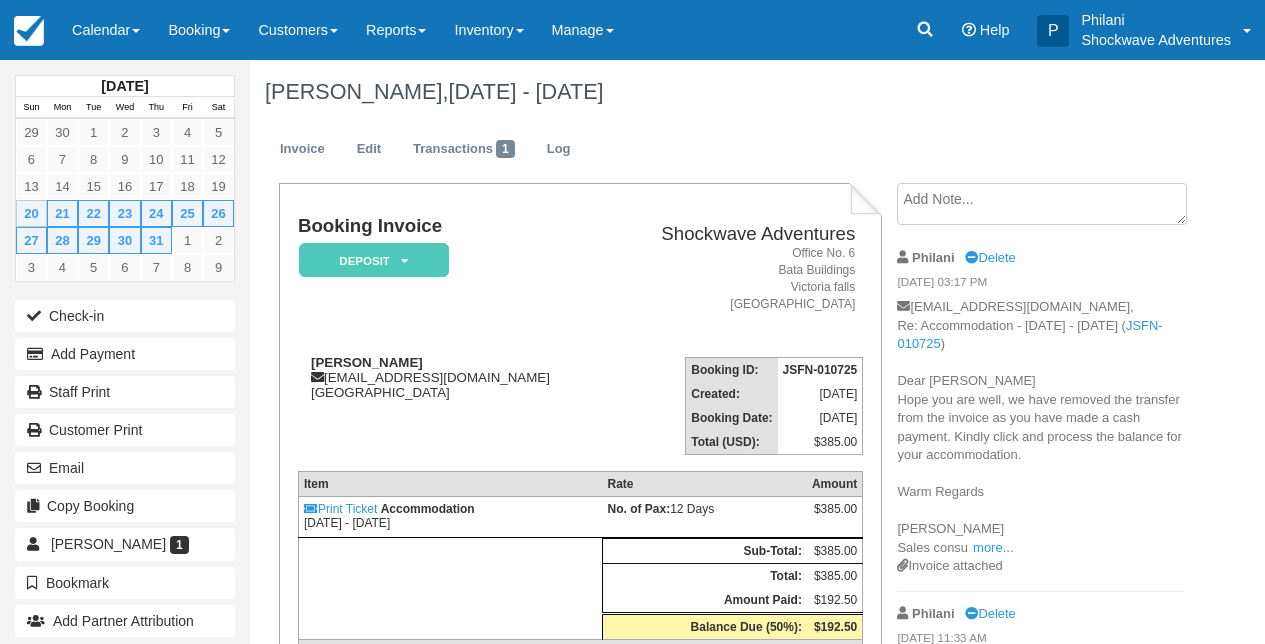 scroll, scrollTop: 0, scrollLeft: 0, axis: both 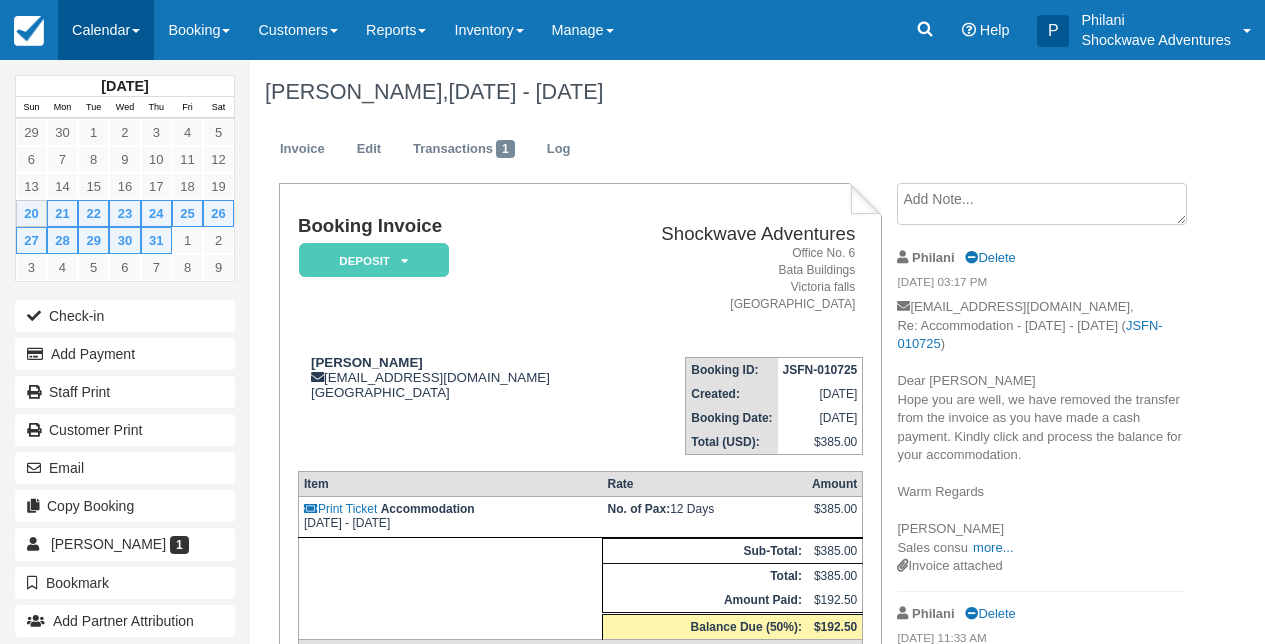 click on "Calendar" at bounding box center [106, 30] 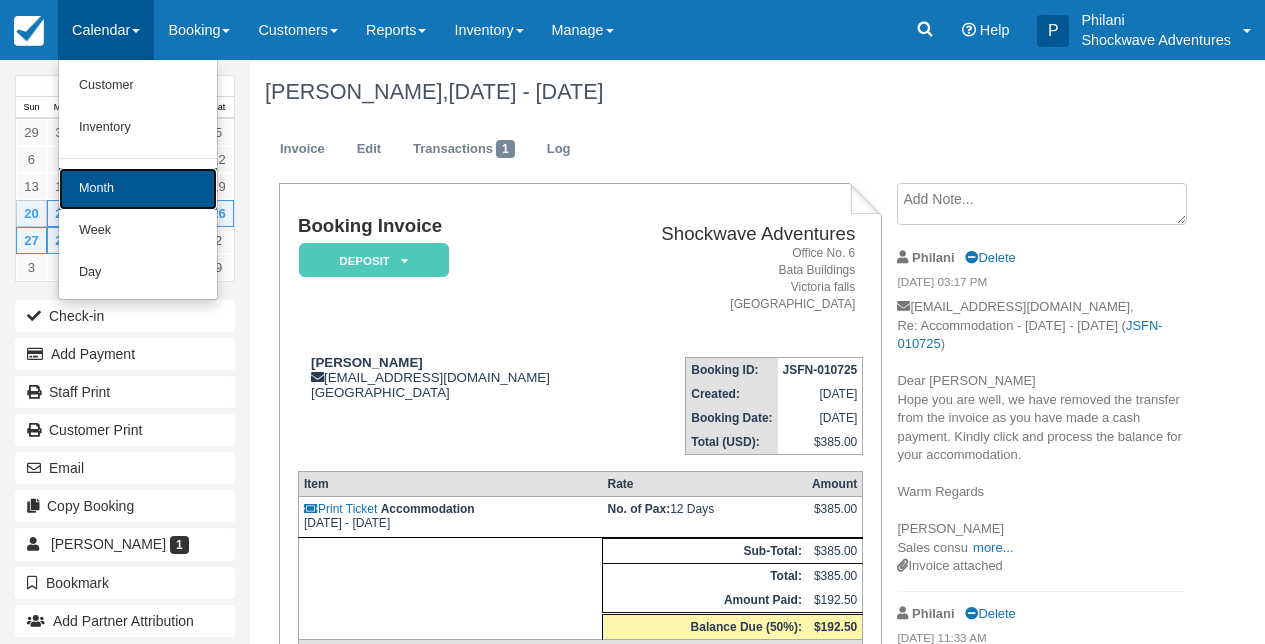 click on "Month" at bounding box center [138, 189] 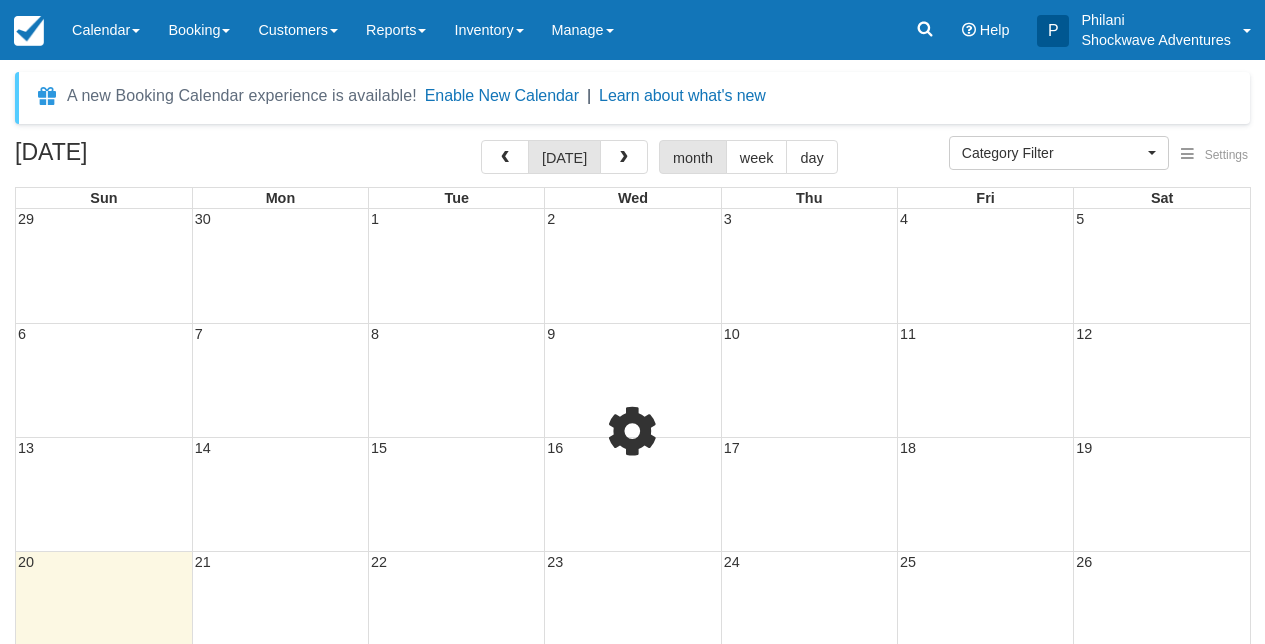 select 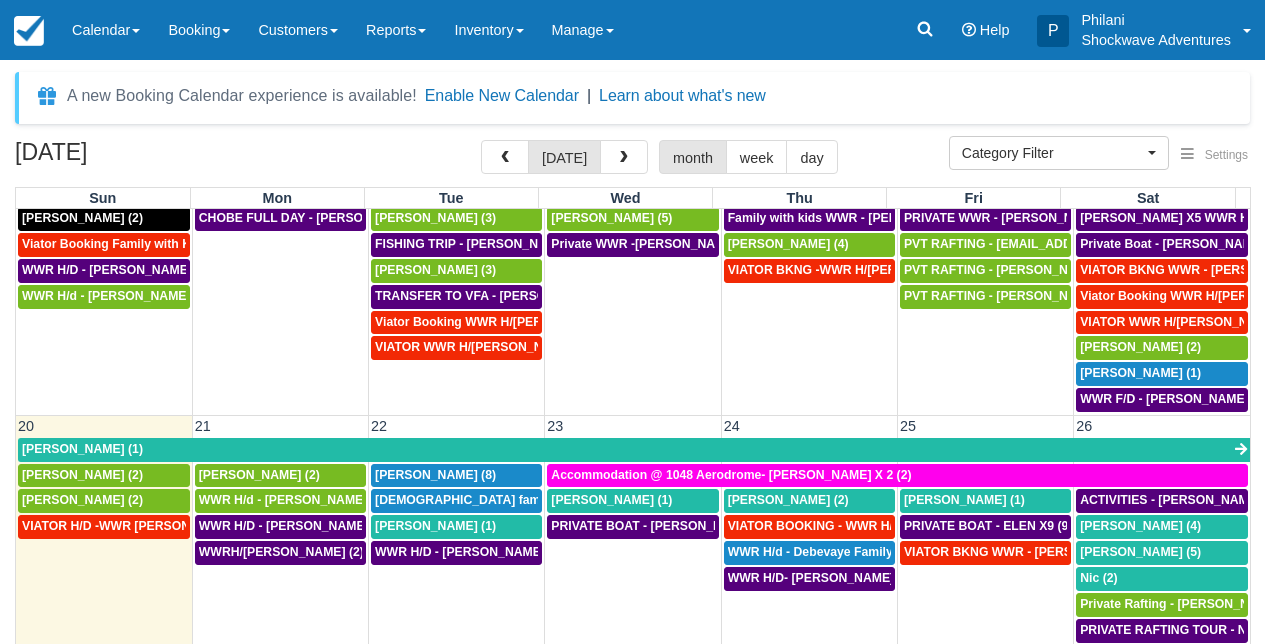 scroll, scrollTop: 594, scrollLeft: 0, axis: vertical 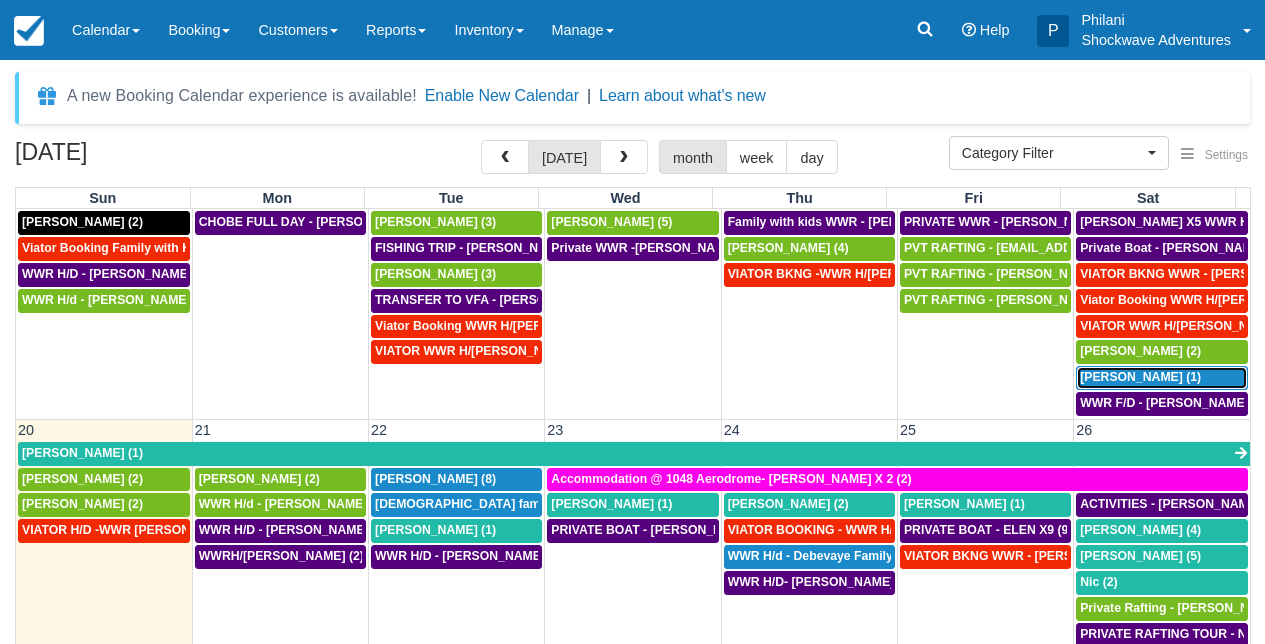 click on "Viktoria Schrager (1)" at bounding box center [1140, 377] 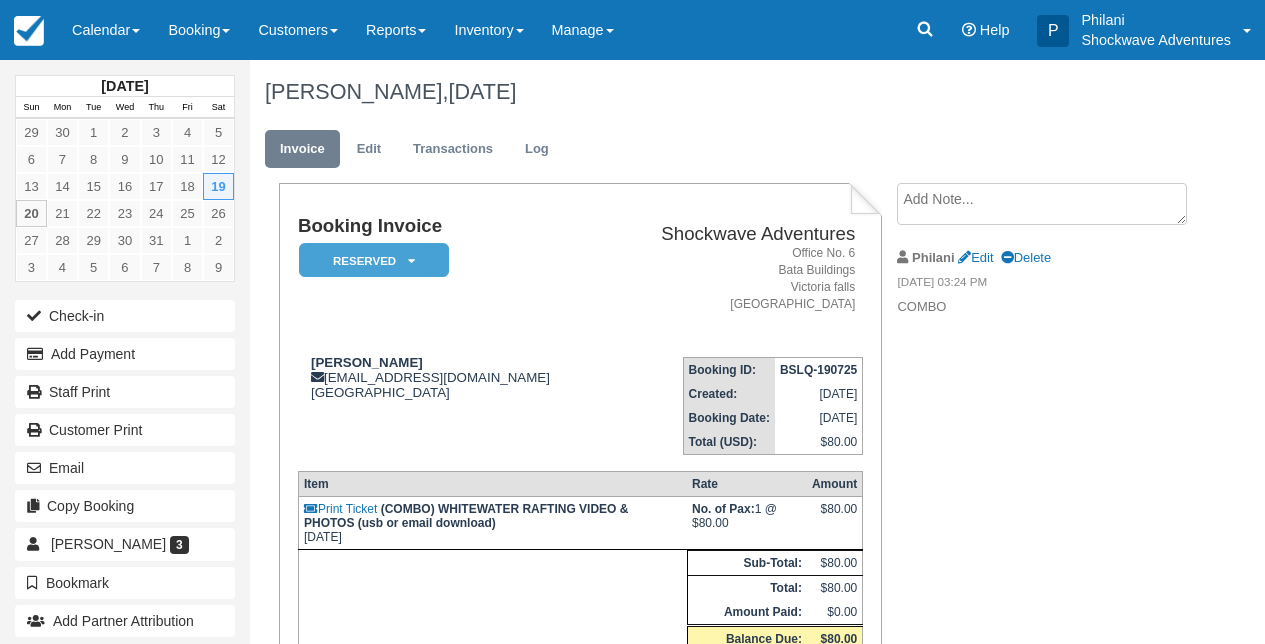 scroll, scrollTop: 0, scrollLeft: 0, axis: both 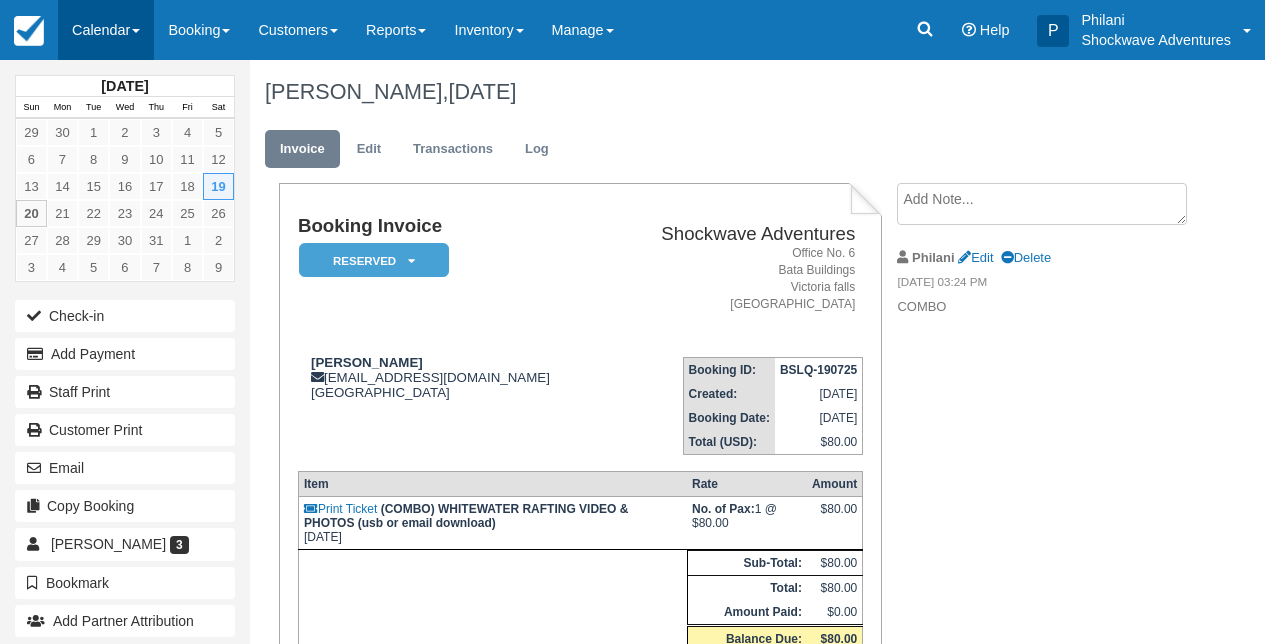 click on "Calendar" at bounding box center (106, 30) 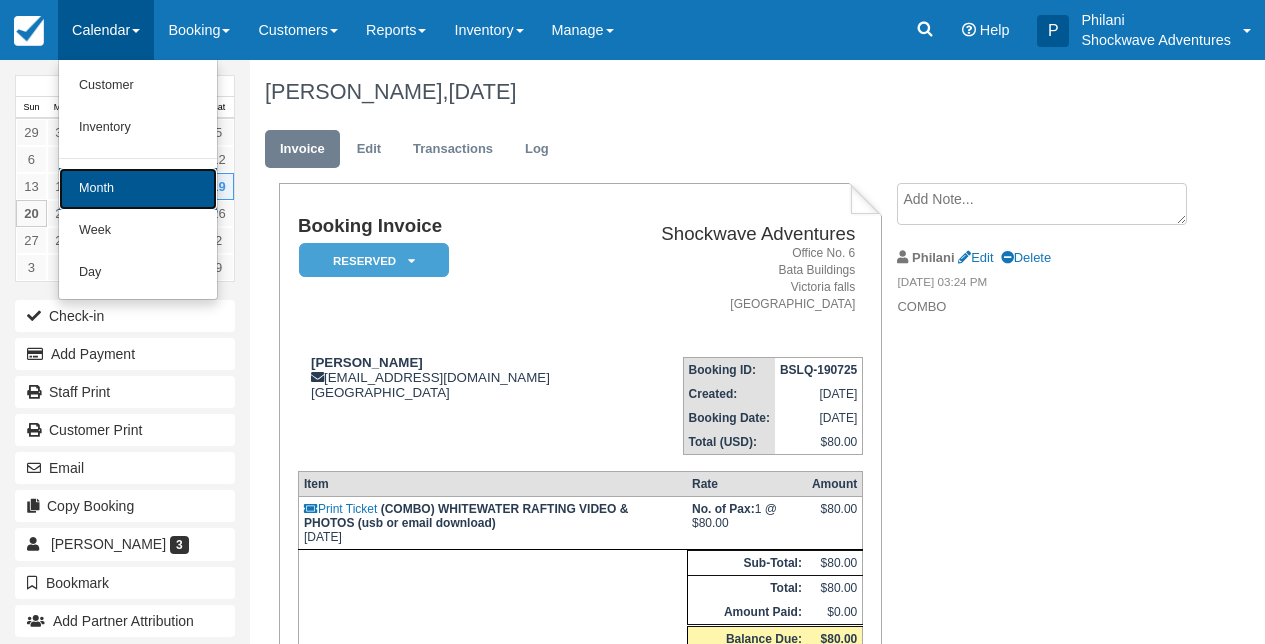 click on "Month" at bounding box center (138, 189) 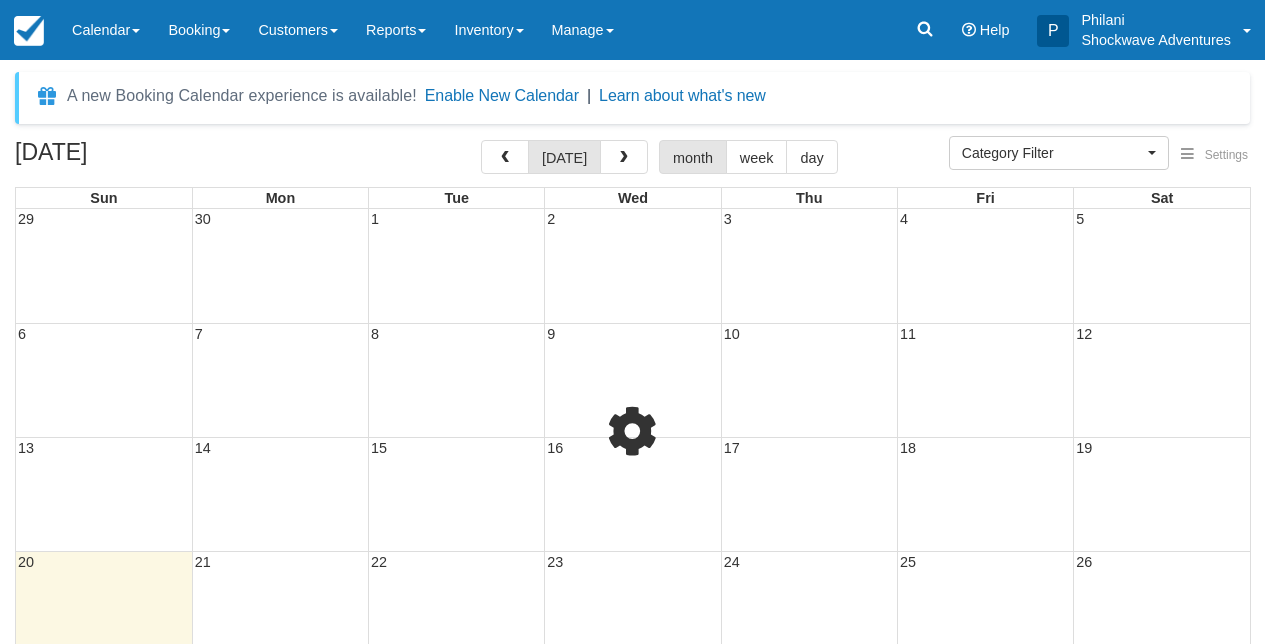 select 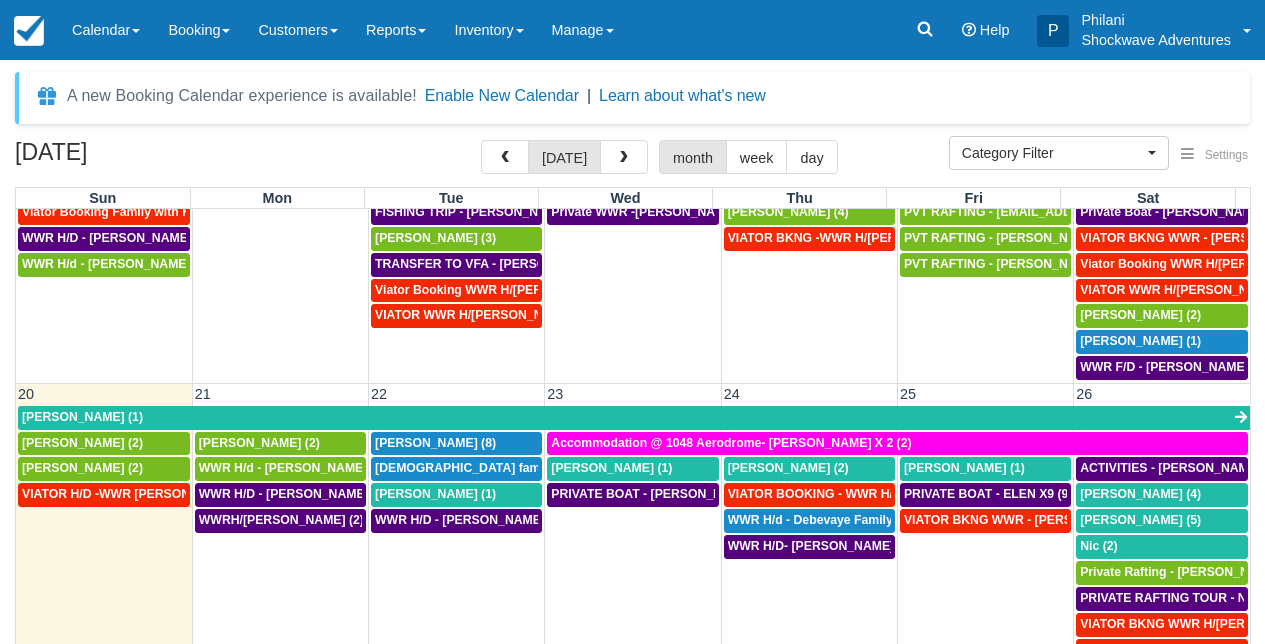 scroll, scrollTop: 648, scrollLeft: 0, axis: vertical 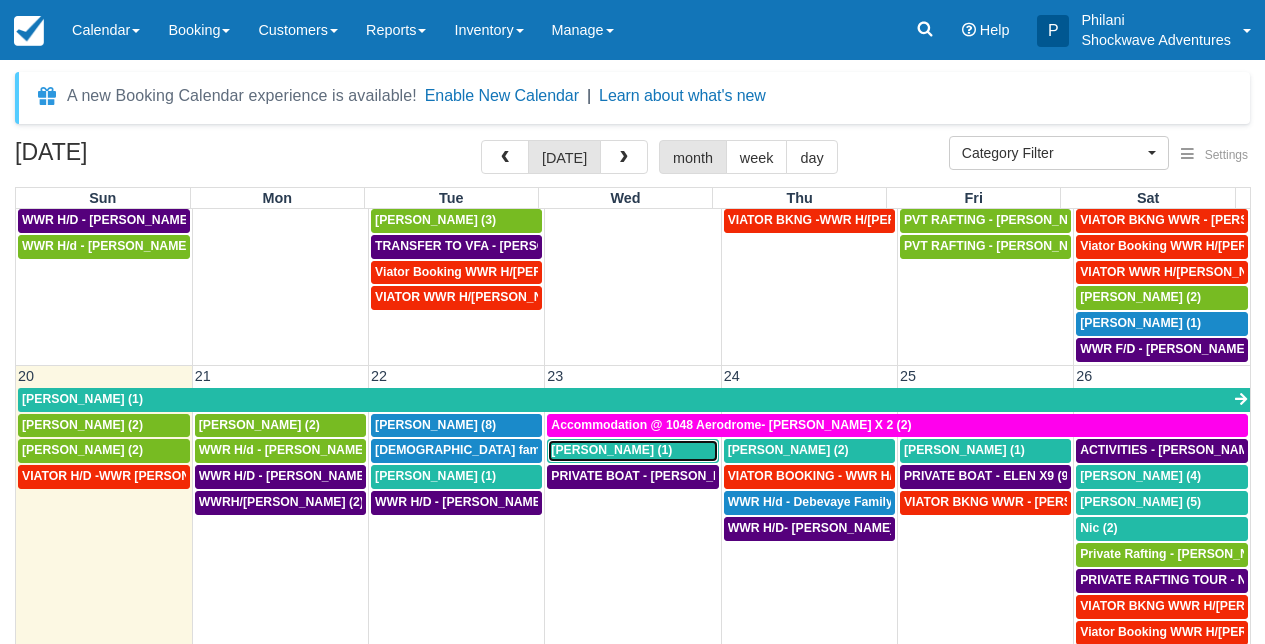 click on "Kerry Clayman (1)" at bounding box center (632, 451) 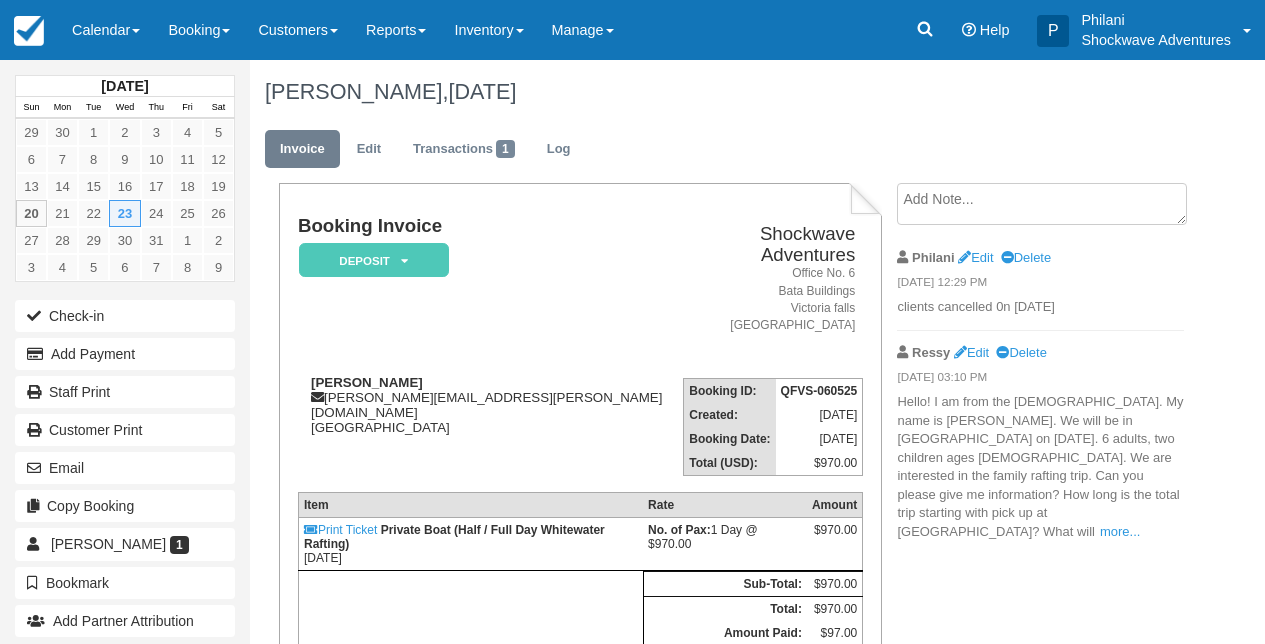 scroll, scrollTop: 0, scrollLeft: 0, axis: both 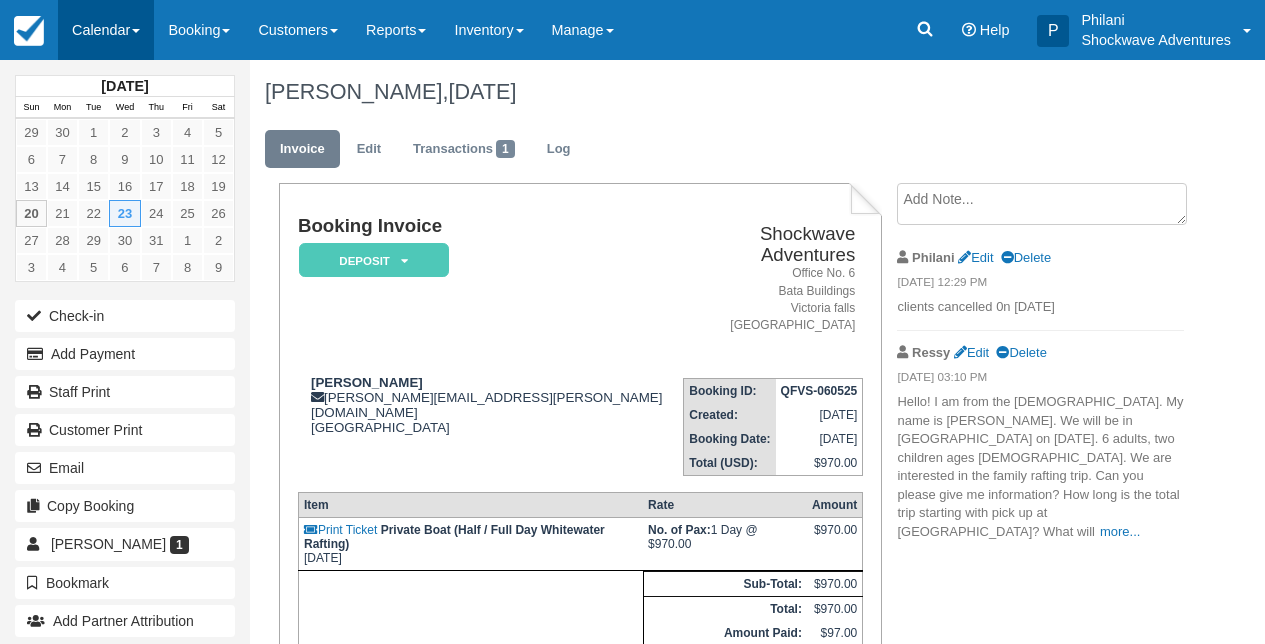 click on "Calendar" at bounding box center (106, 30) 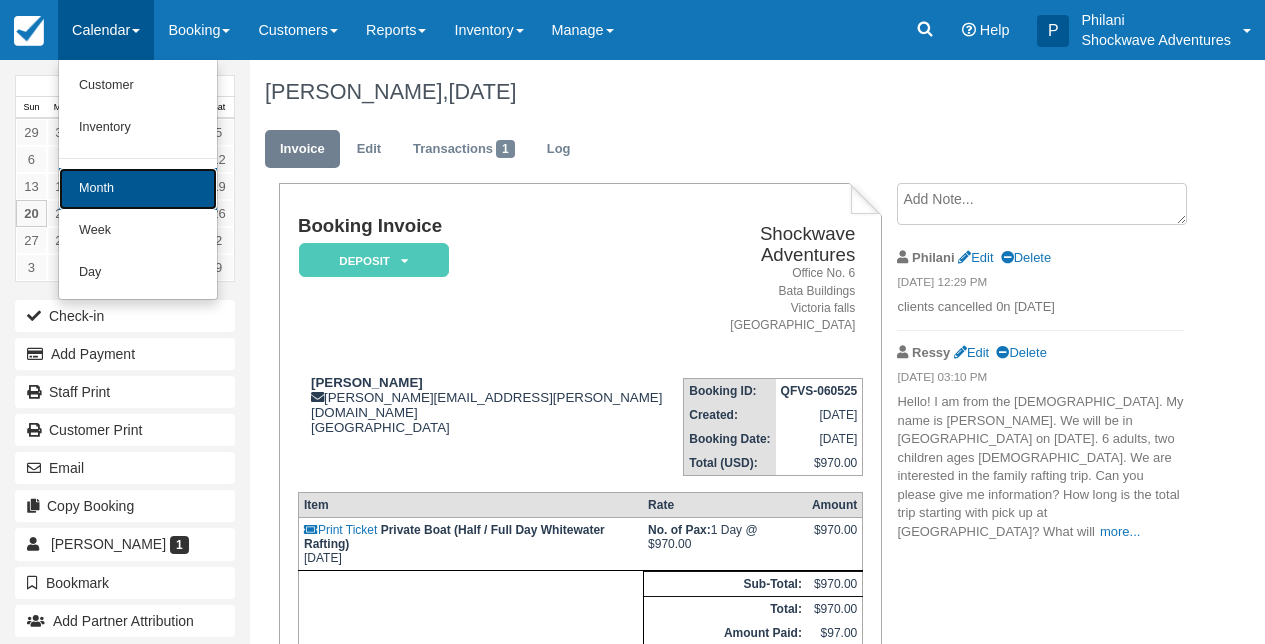 click on "Month" at bounding box center (138, 189) 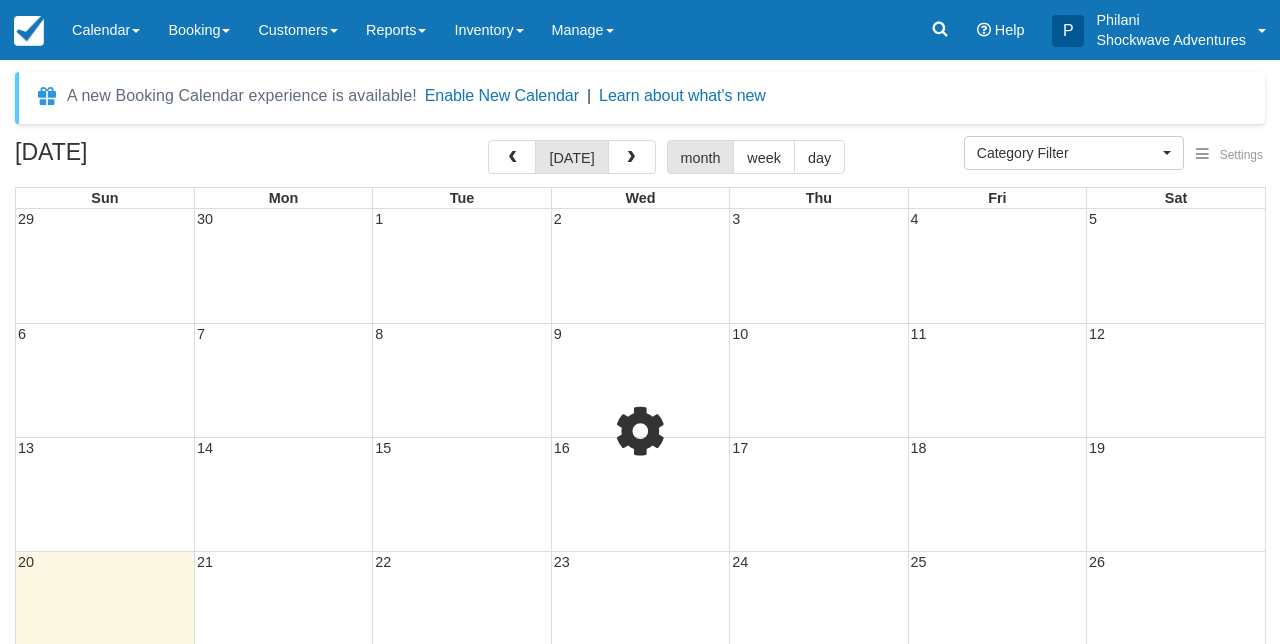 select 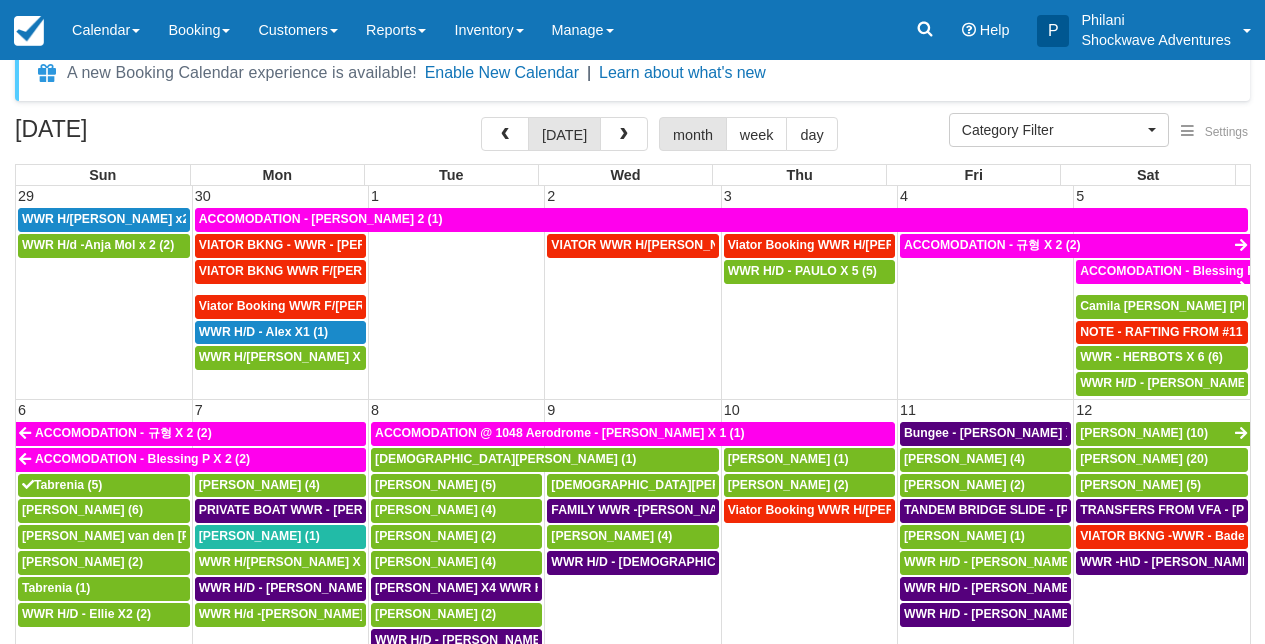 scroll, scrollTop: 96, scrollLeft: 0, axis: vertical 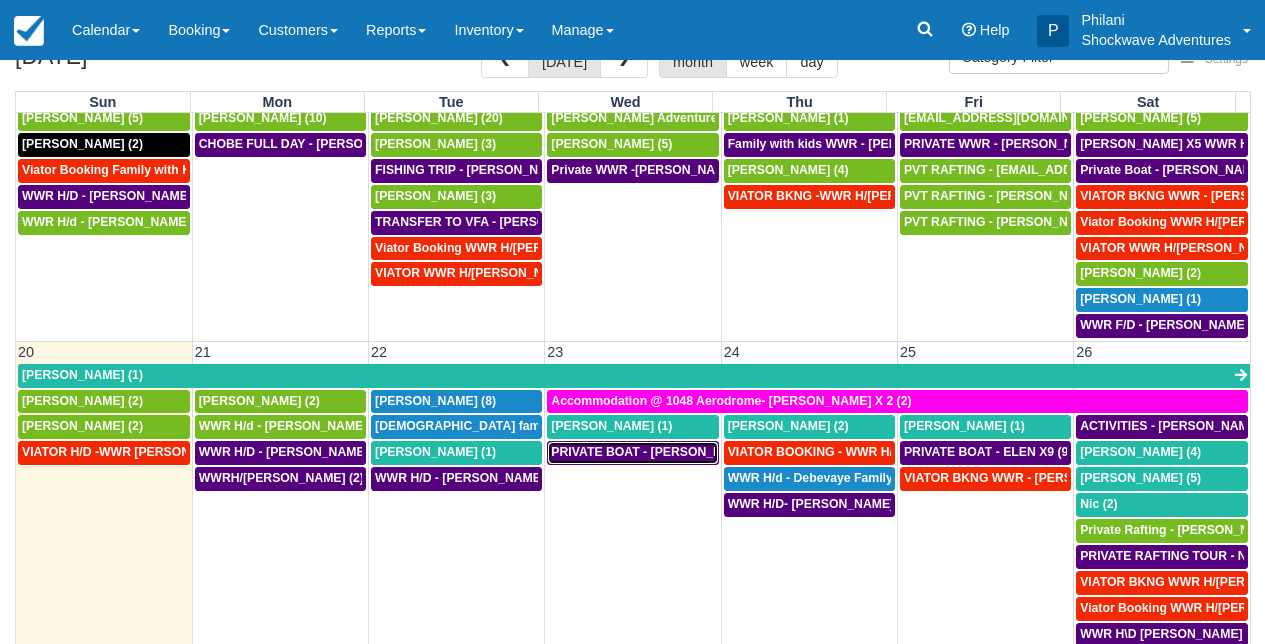 click on "PRIVATE BOAT - KERRY CLAYMAN X 8 (8)" at bounding box center [672, 452] 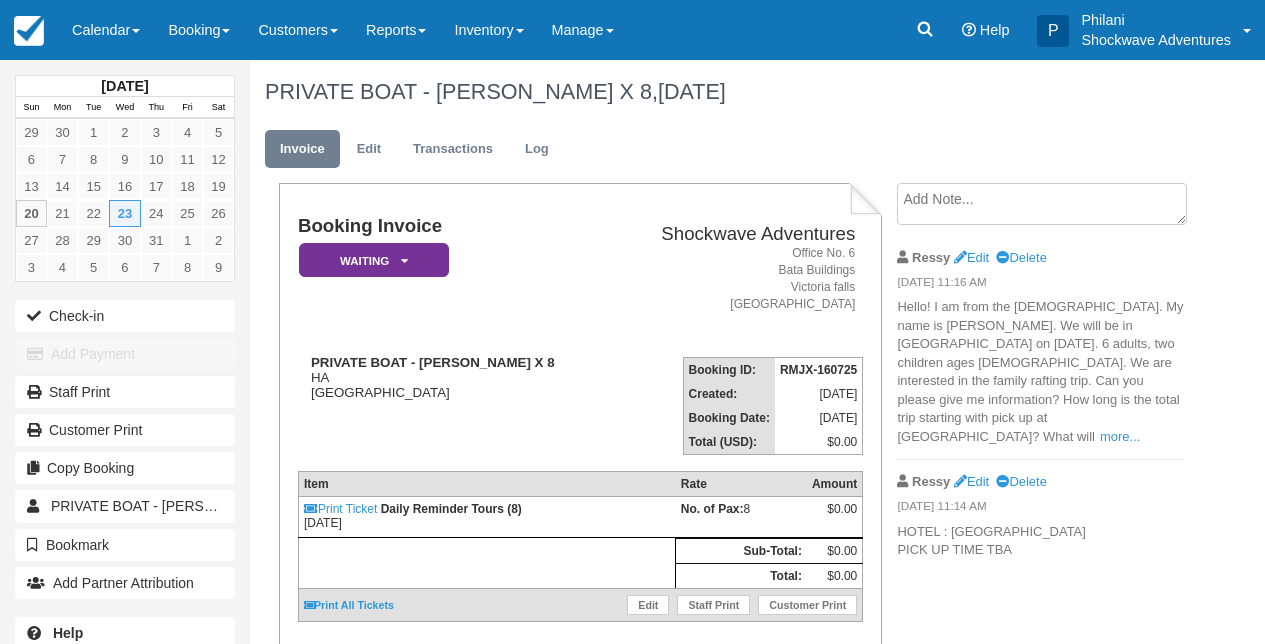 click on "Waiting" at bounding box center (374, 260) 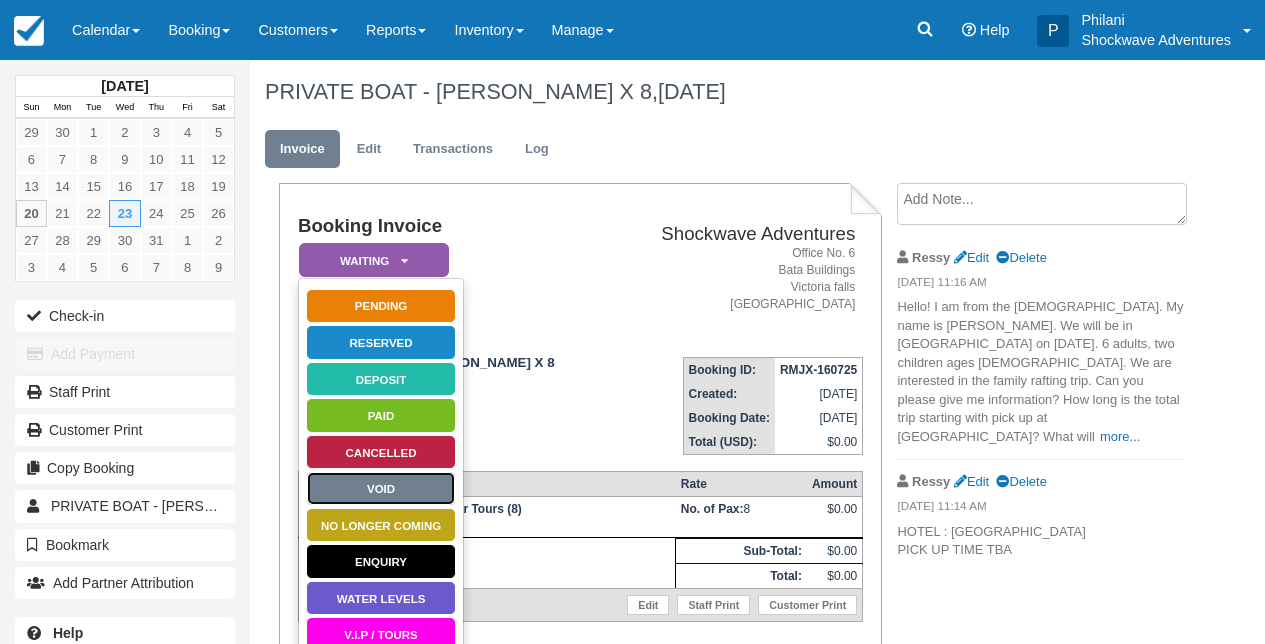 click on "Void" at bounding box center [381, 488] 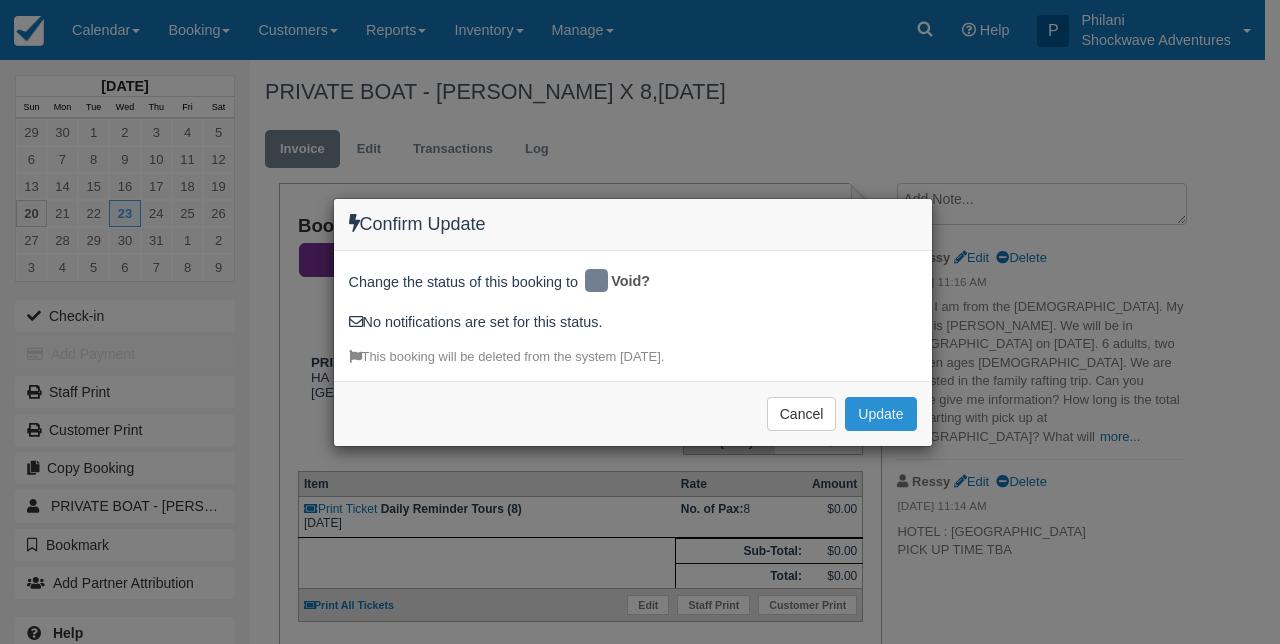 click on "Confirm Update
Change the status of this booking to
Void?
No notifications are set for this status.
This booking will be deleted from the system in 30 days.
Cancel
Update
Please wait" at bounding box center (640, 322) 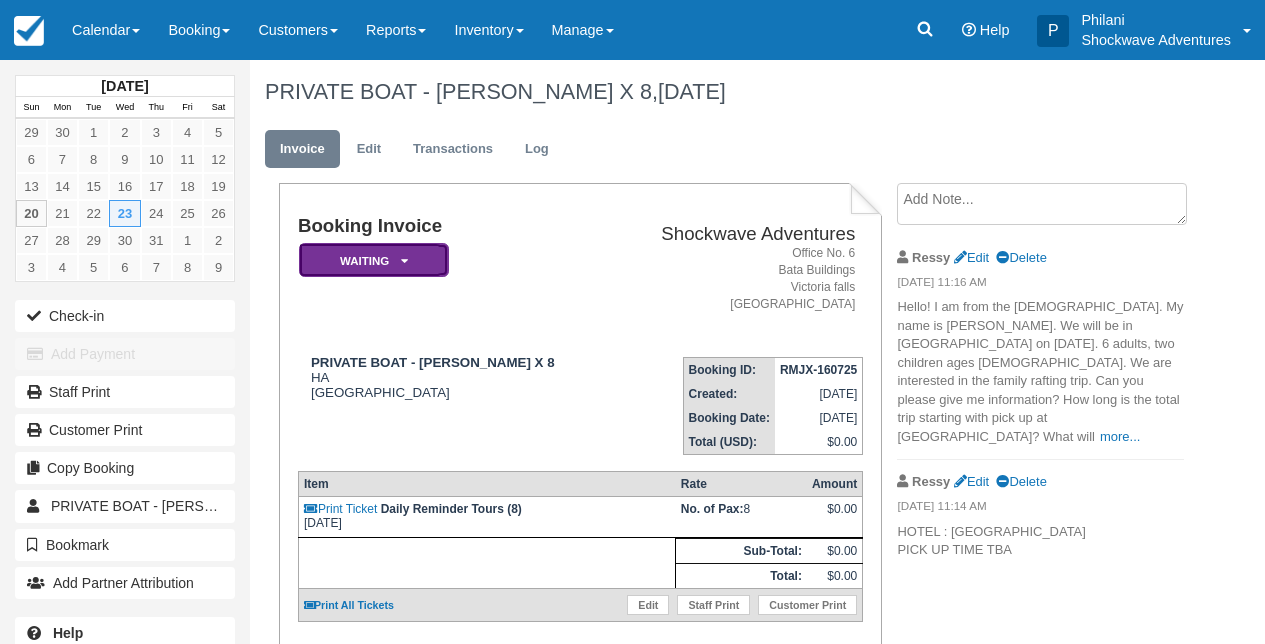 click at bounding box center (404, 261) 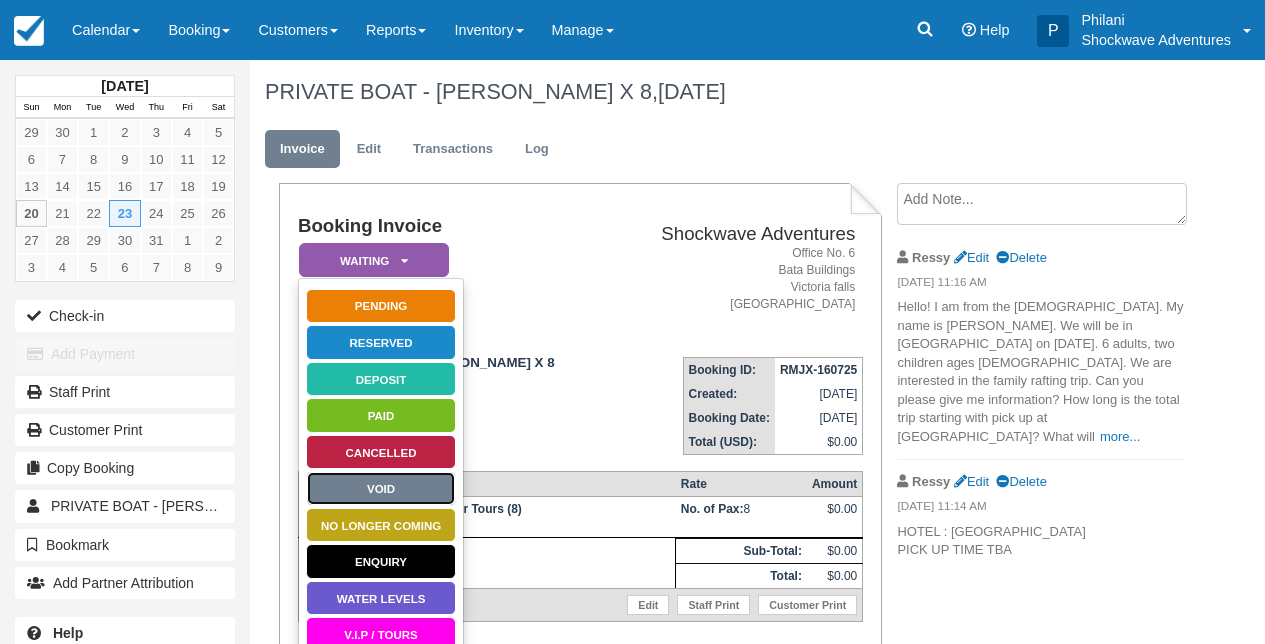 click on "Void" at bounding box center (381, 488) 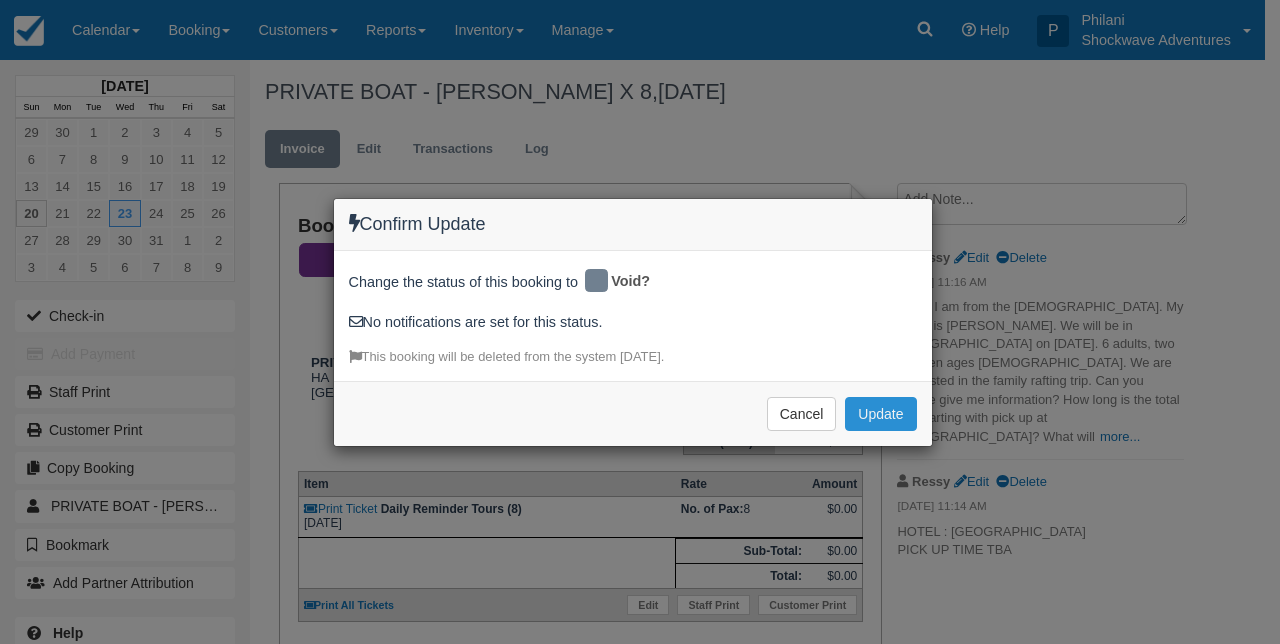 click on "Update" at bounding box center [880, 414] 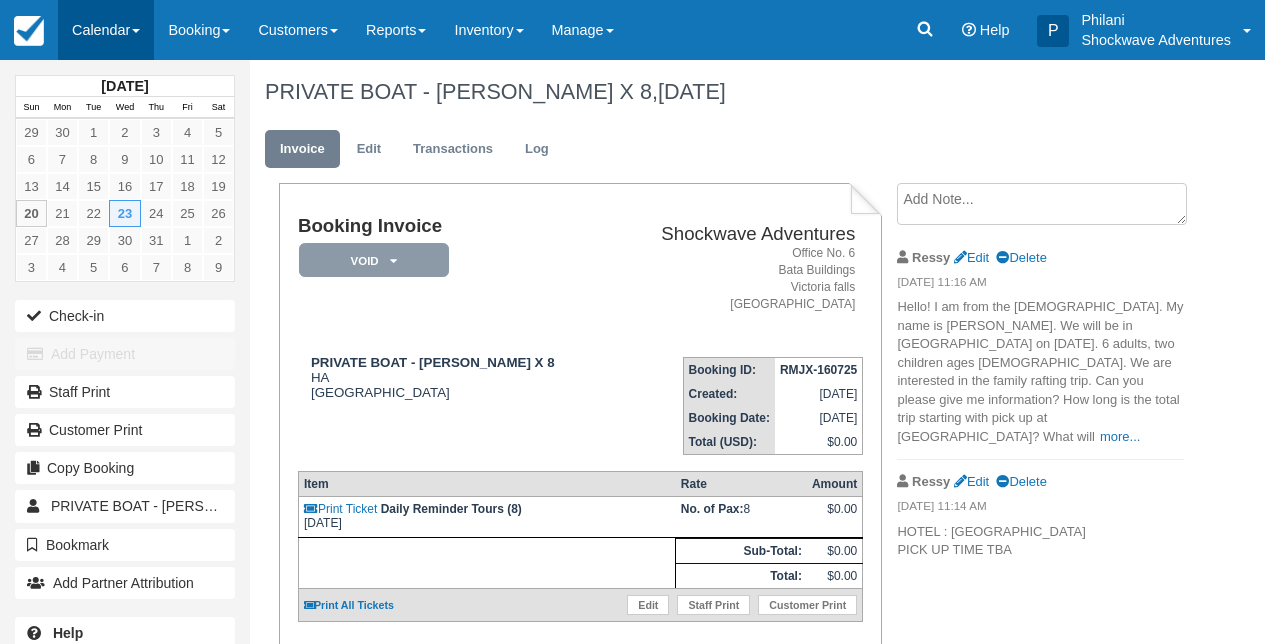 click on "Calendar" at bounding box center [106, 30] 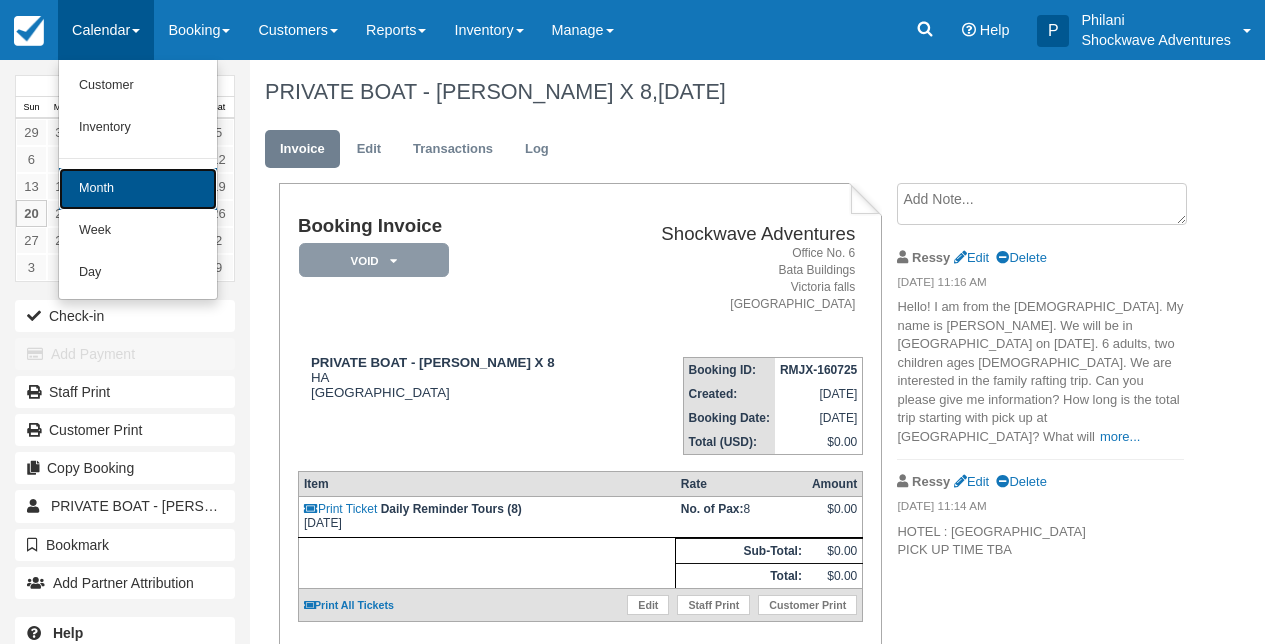 click on "Month" at bounding box center (138, 189) 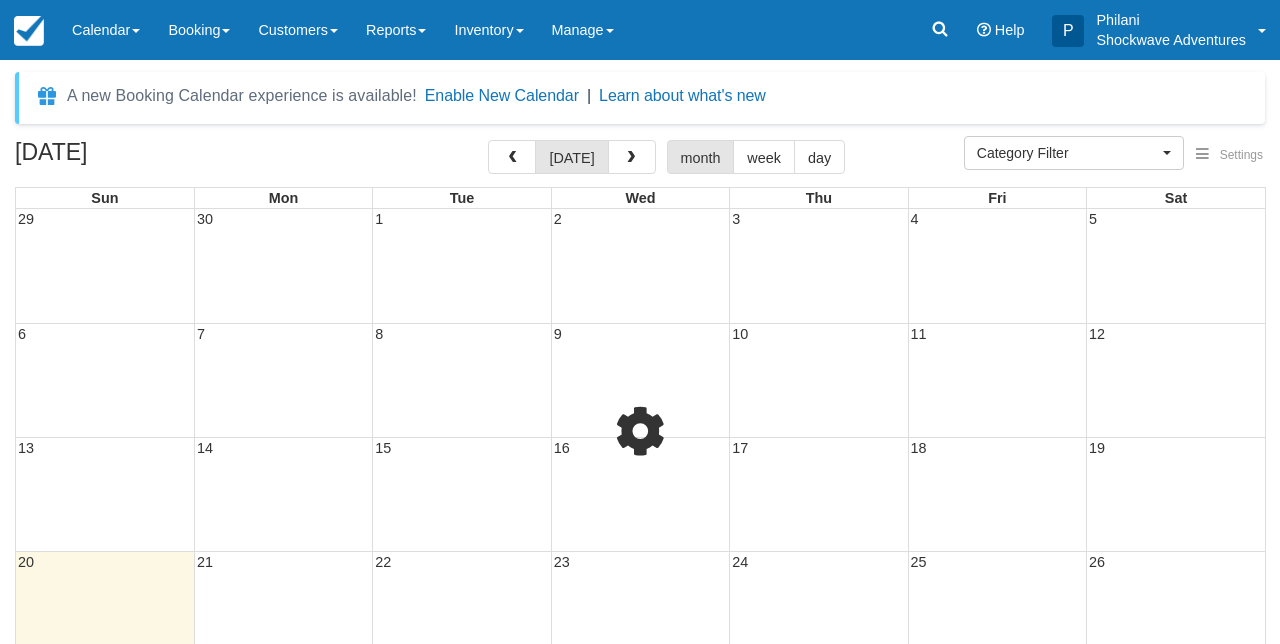 select 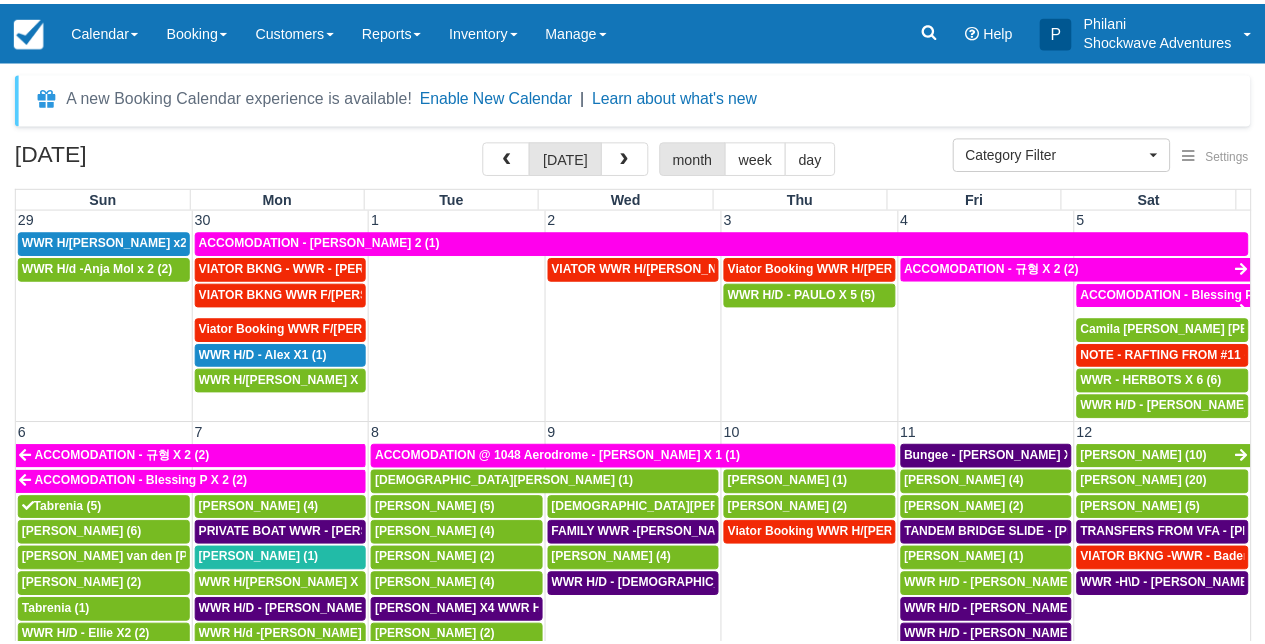 scroll, scrollTop: 0, scrollLeft: 0, axis: both 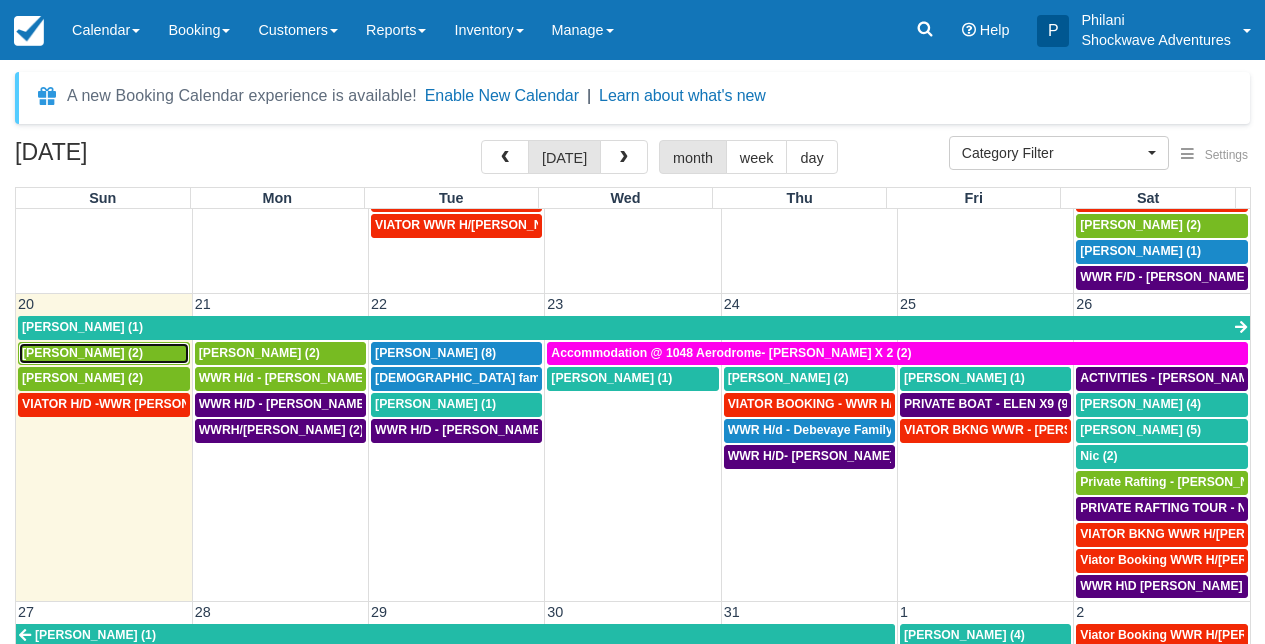 click on "[PERSON_NAME] (2)" at bounding box center (104, 354) 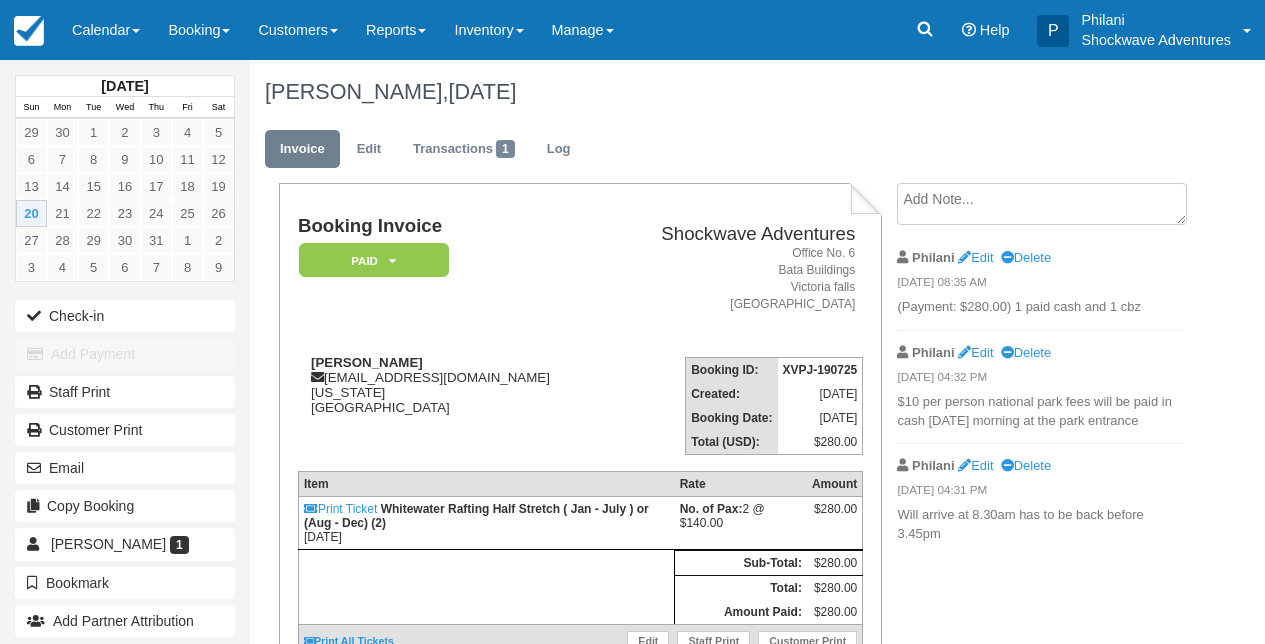scroll, scrollTop: 0, scrollLeft: 0, axis: both 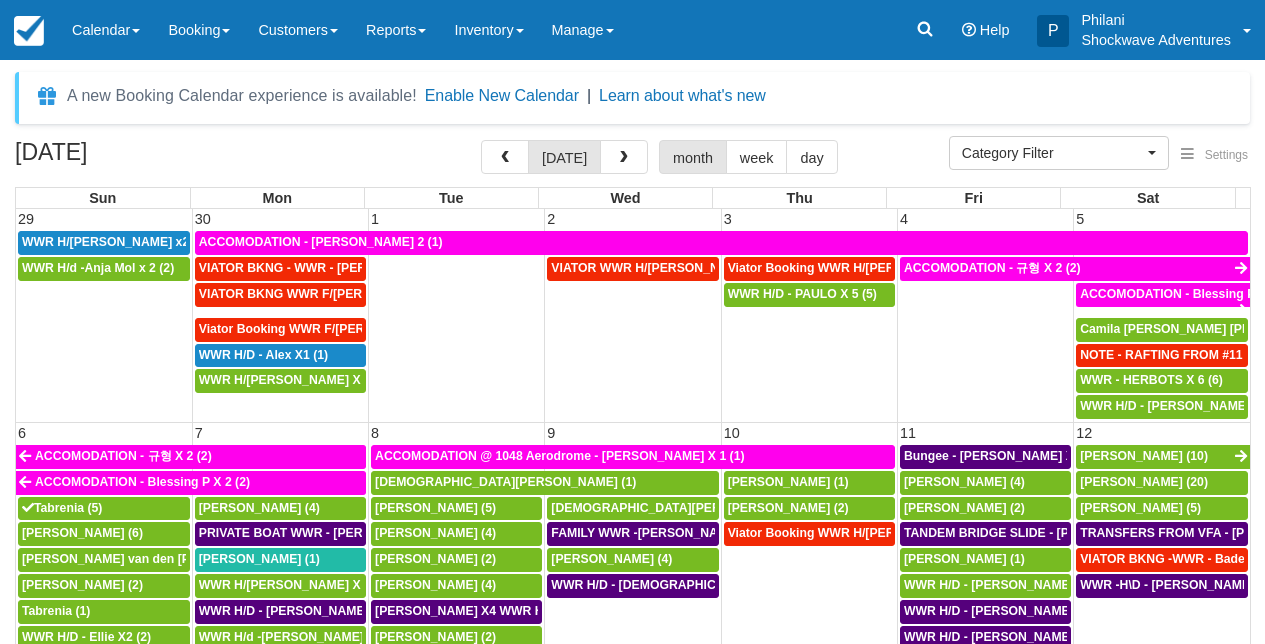 select 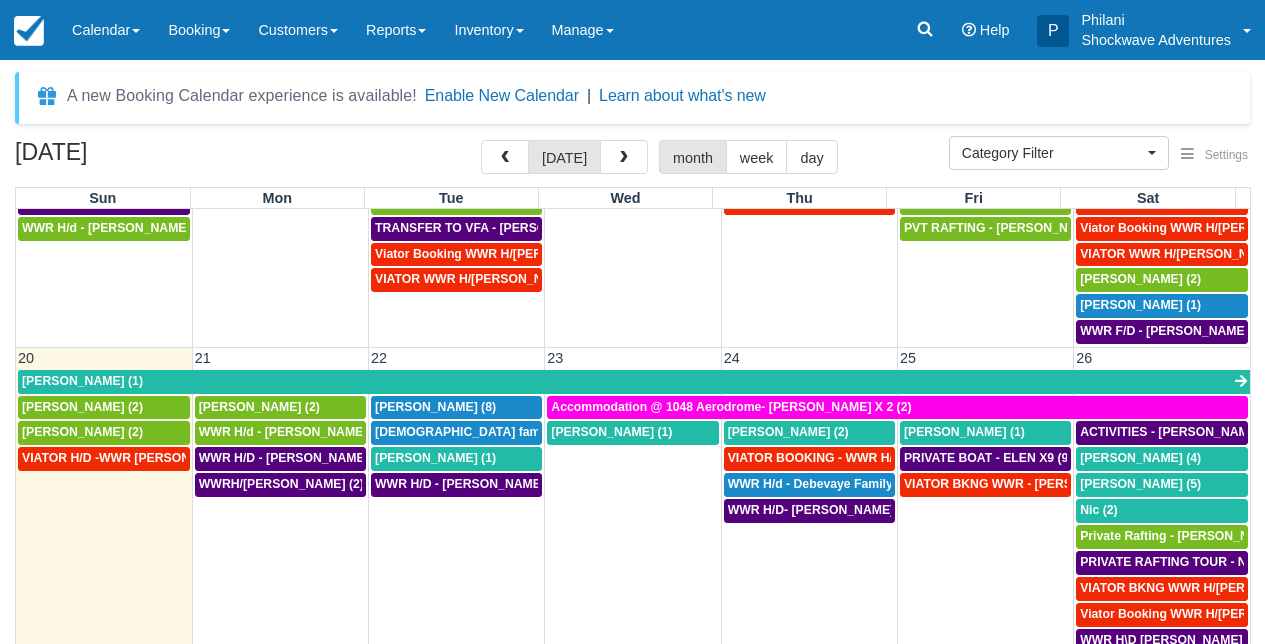 scroll, scrollTop: 702, scrollLeft: 0, axis: vertical 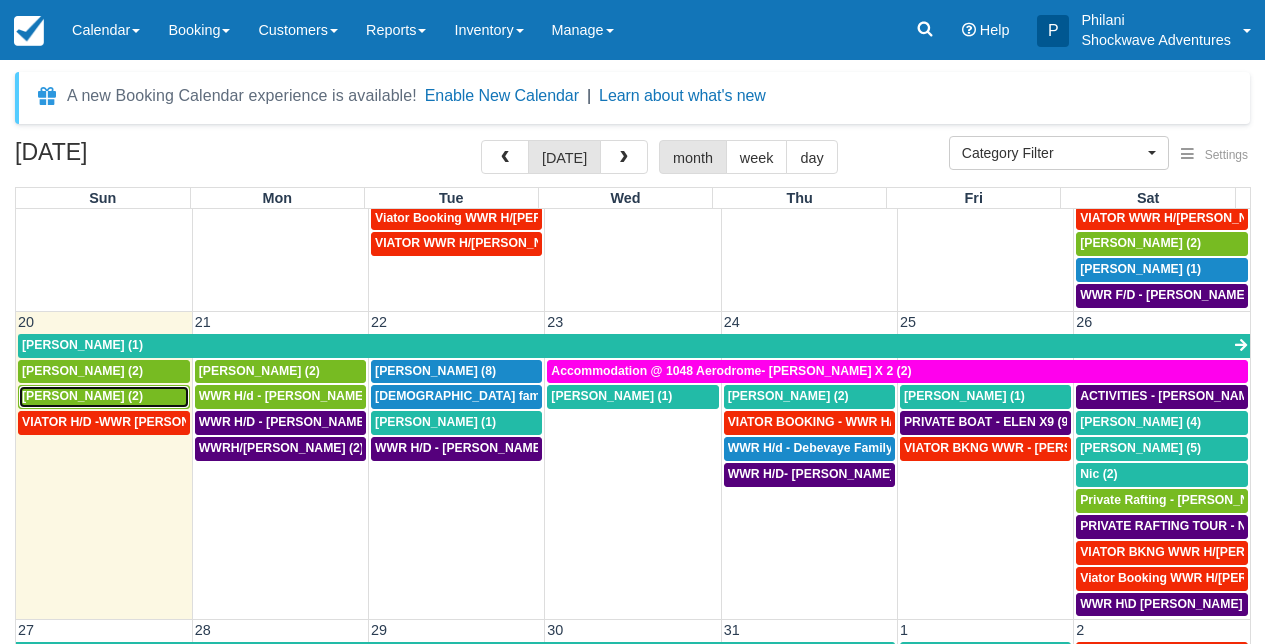 click on "[PERSON_NAME] (2)" at bounding box center (82, 396) 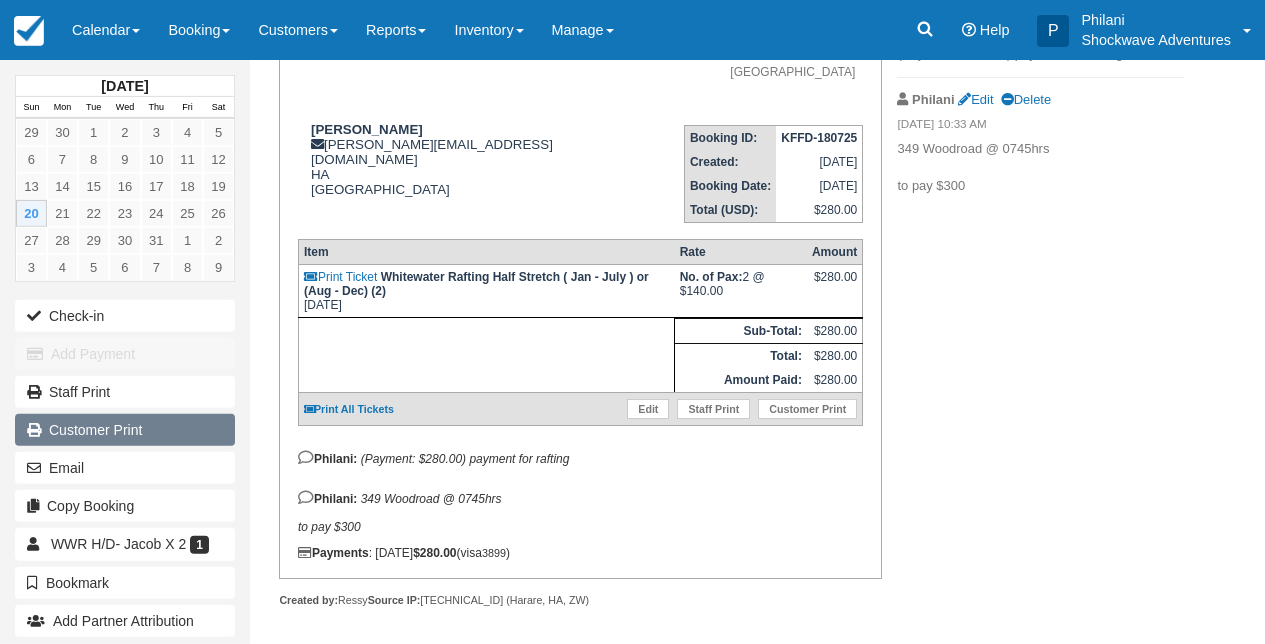 scroll, scrollTop: 256, scrollLeft: 0, axis: vertical 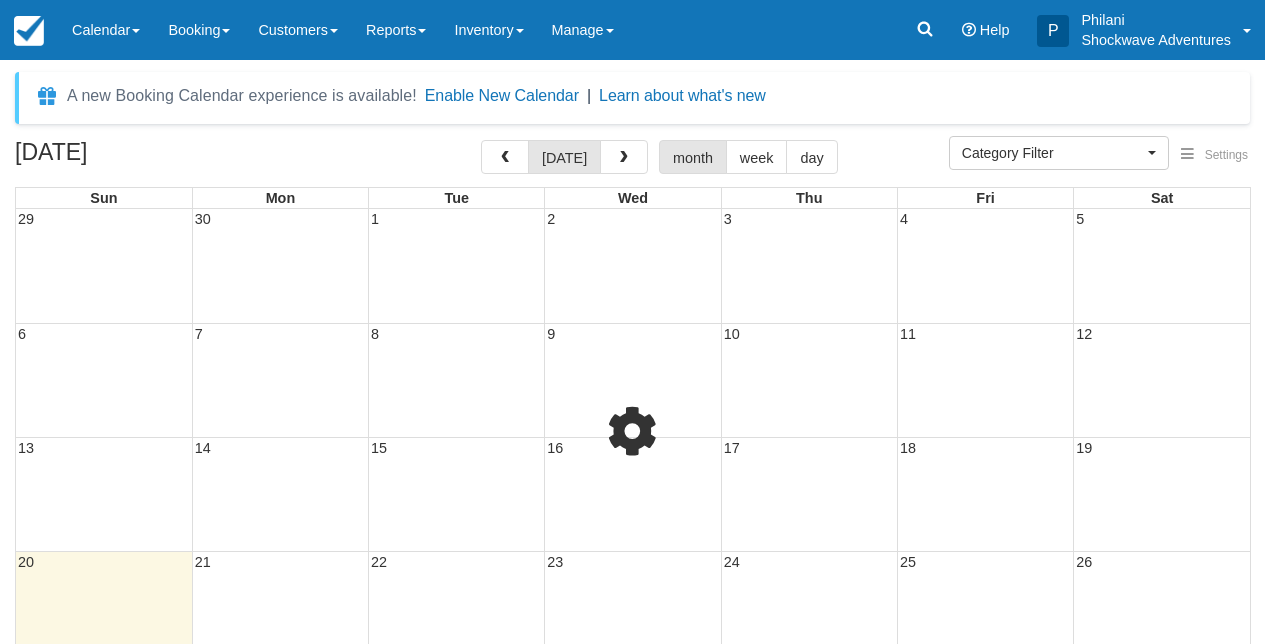 select 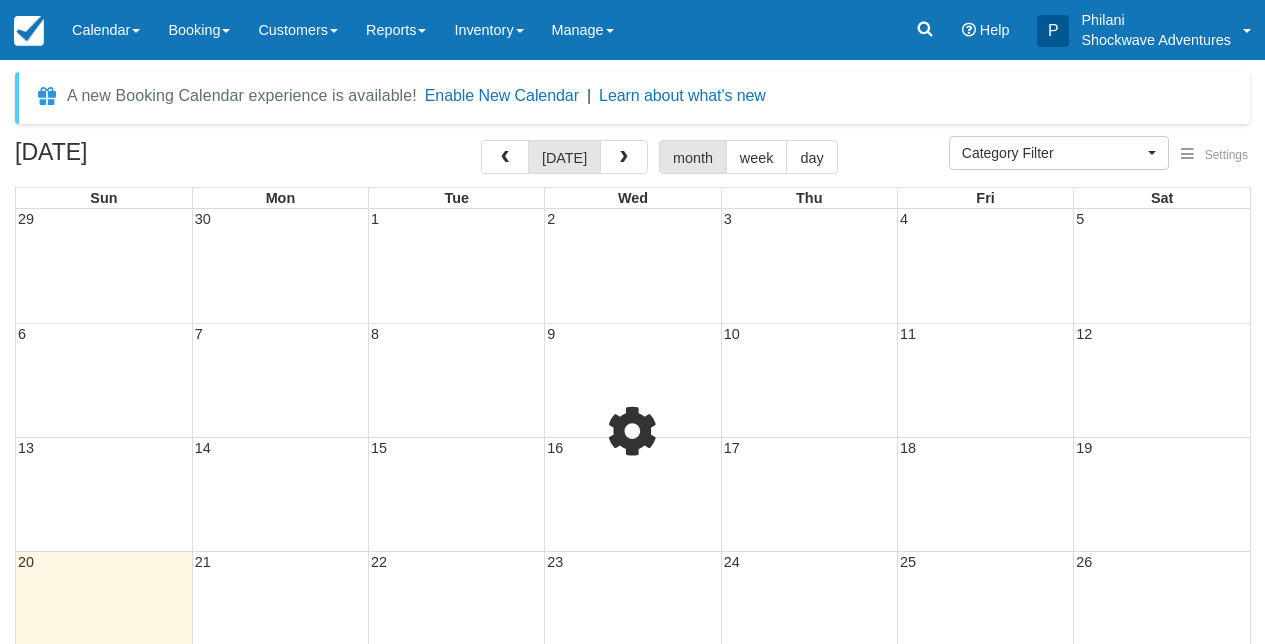 scroll, scrollTop: 0, scrollLeft: 0, axis: both 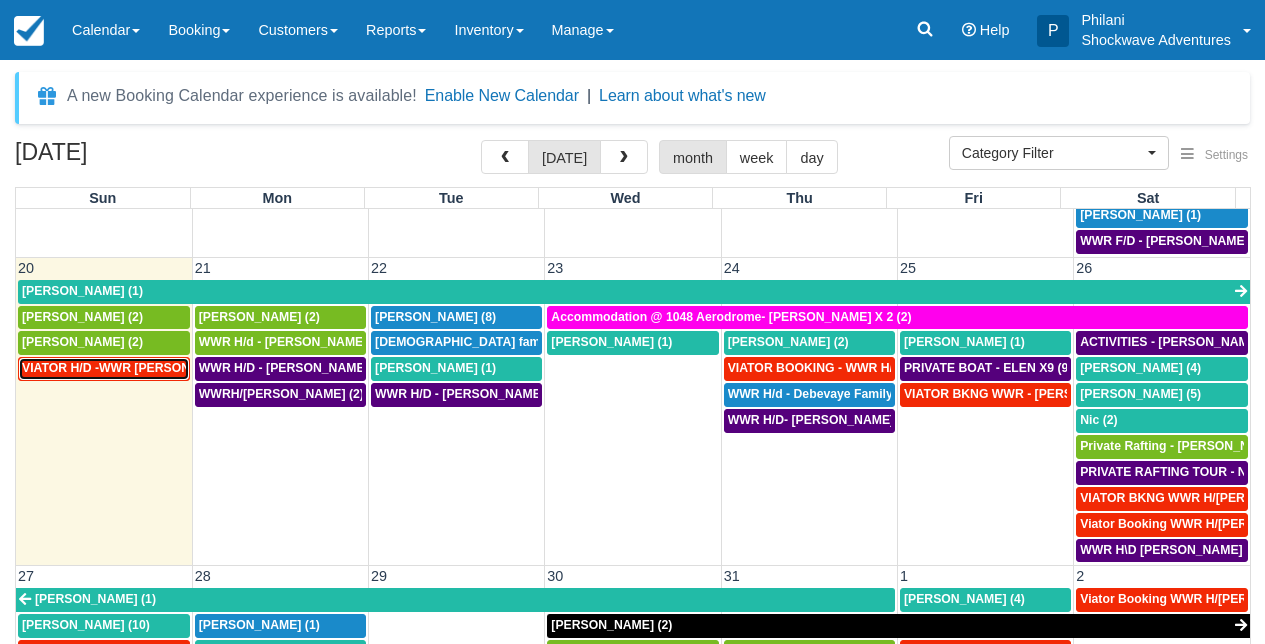 click on "VIATOR H/D -WWR NEHER, MICHAEL  X 7 (7)" at bounding box center [144, 368] 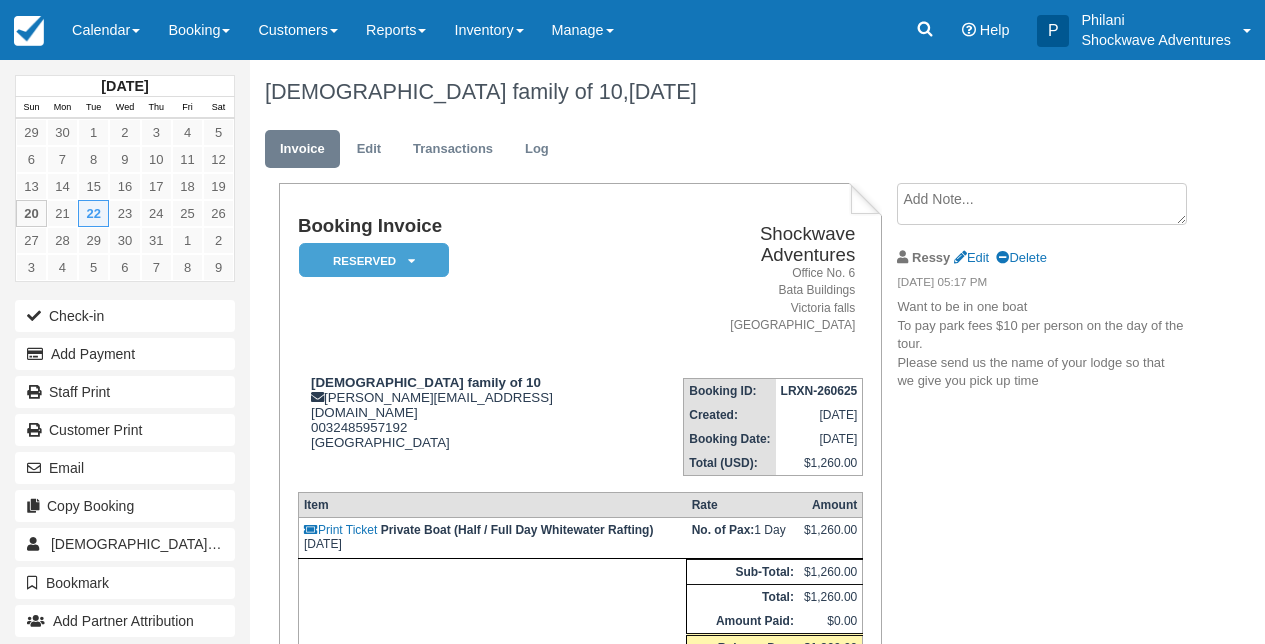 scroll, scrollTop: 160, scrollLeft: 0, axis: vertical 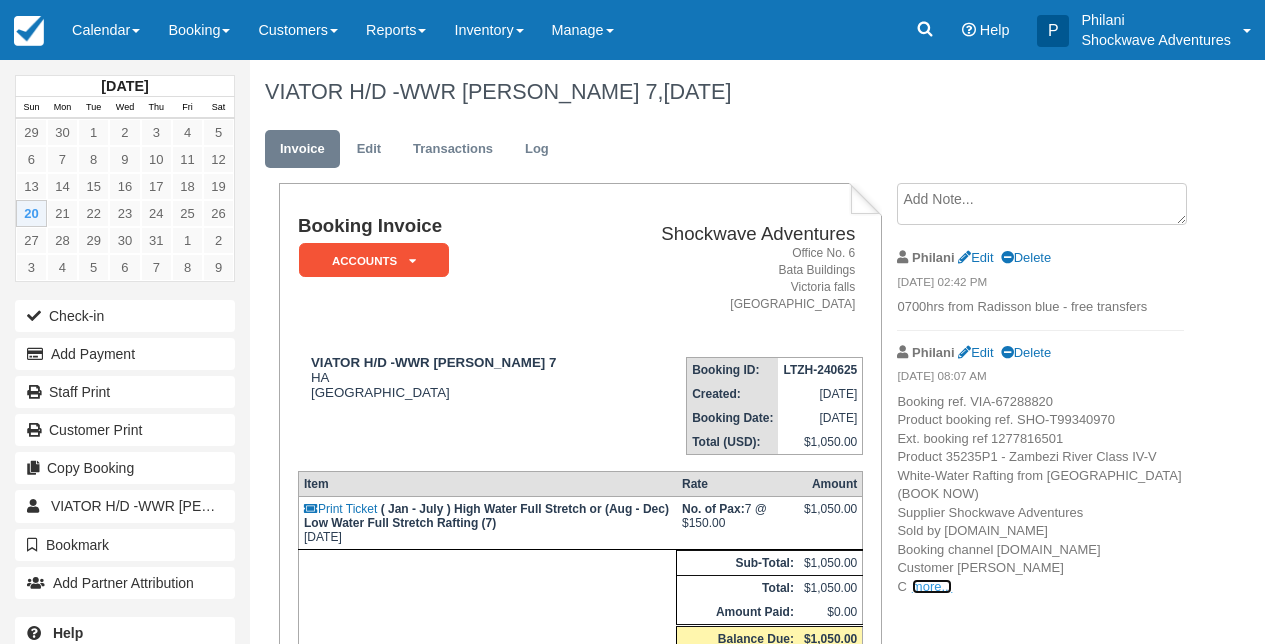 click on "more..." at bounding box center (932, 586) 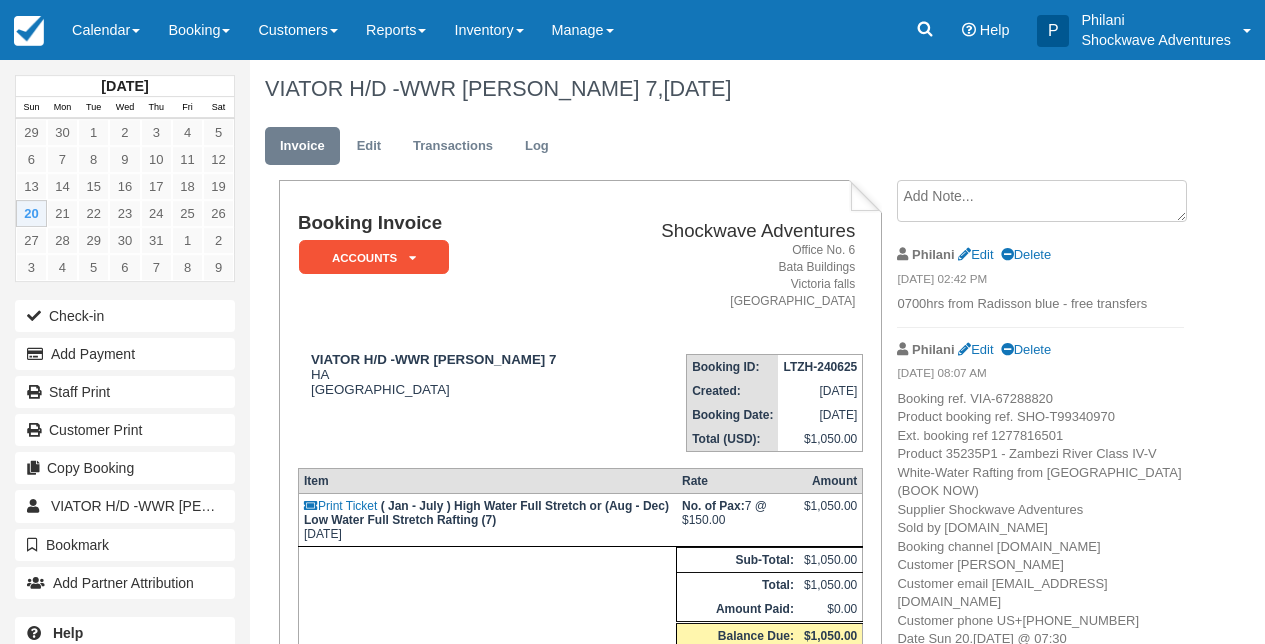 scroll, scrollTop: 0, scrollLeft: 0, axis: both 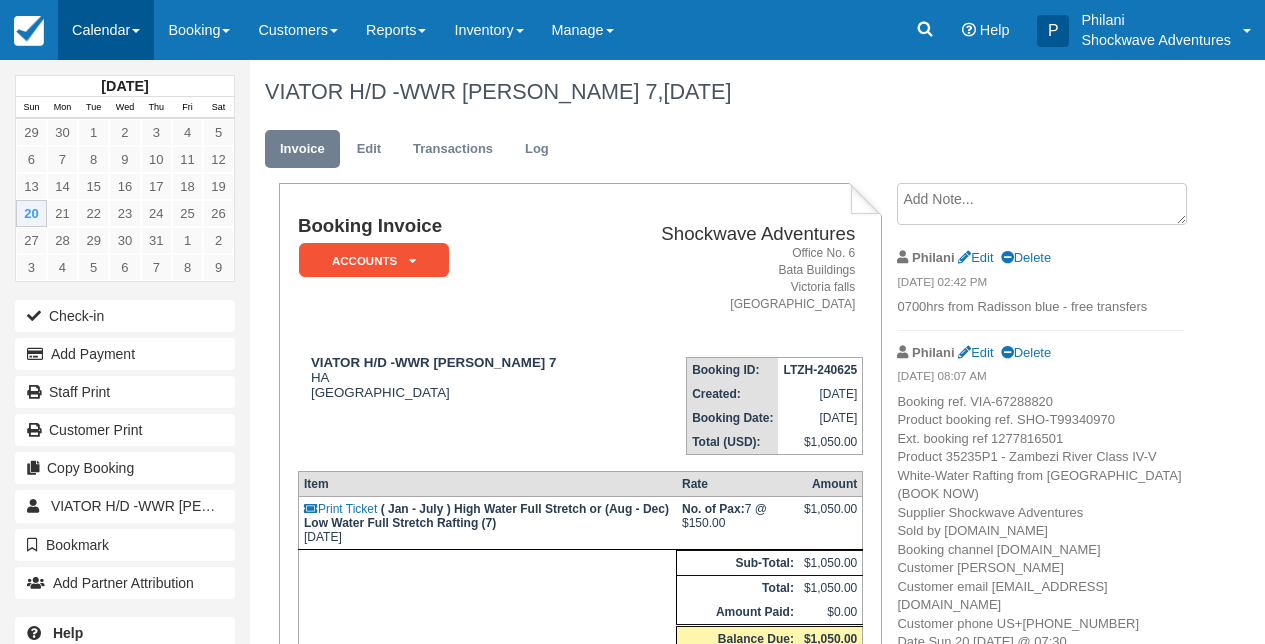 click on "Calendar" at bounding box center (106, 30) 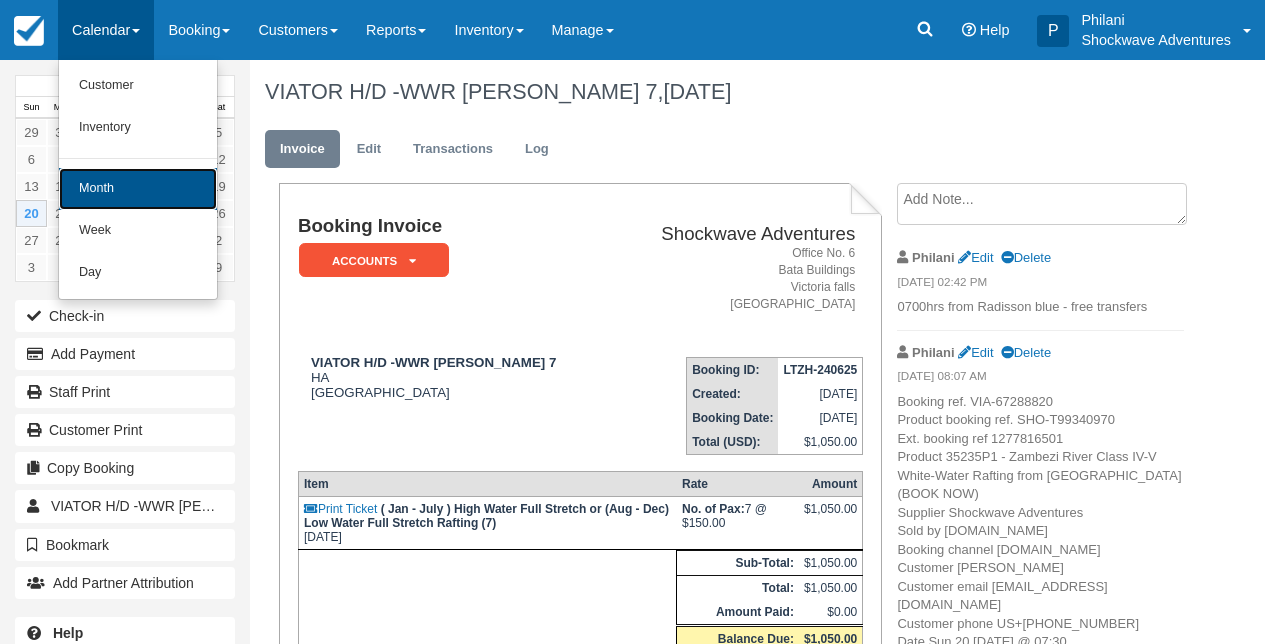 click on "Month" at bounding box center (138, 189) 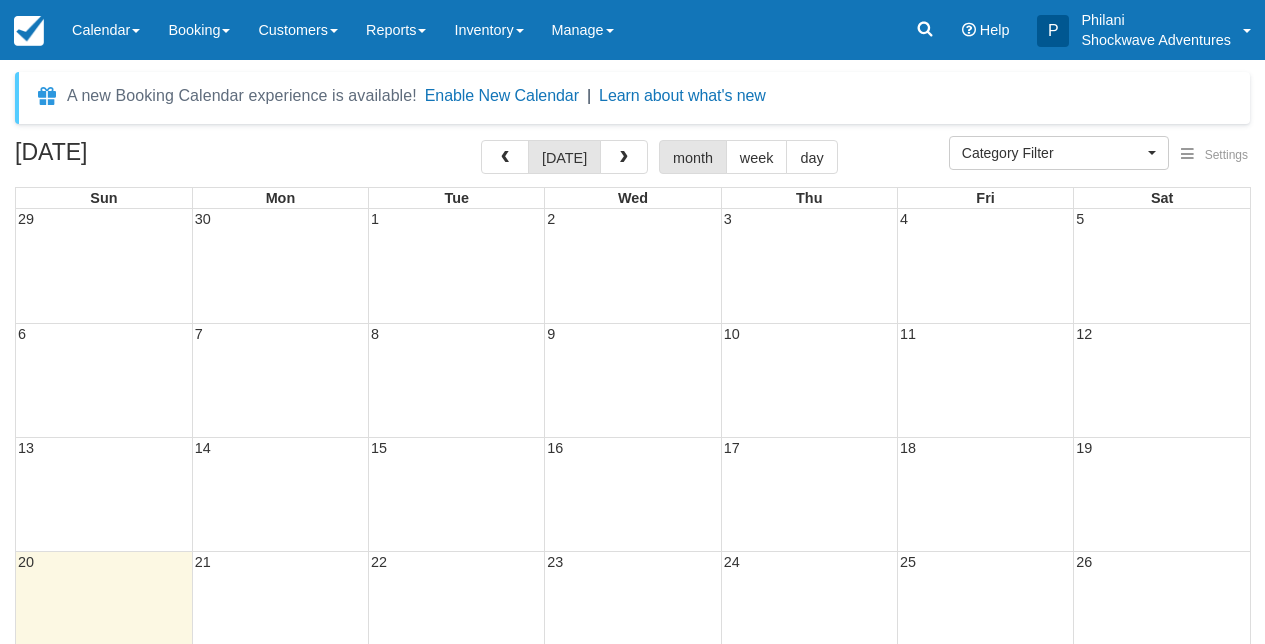 select 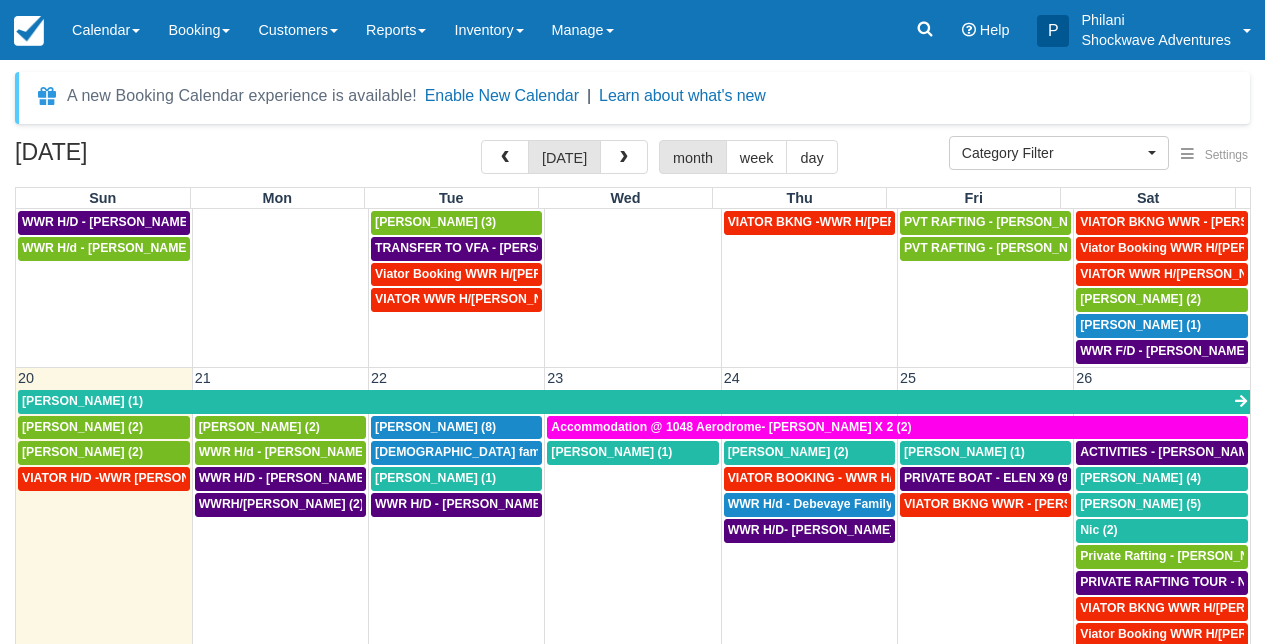 scroll, scrollTop: 648, scrollLeft: 0, axis: vertical 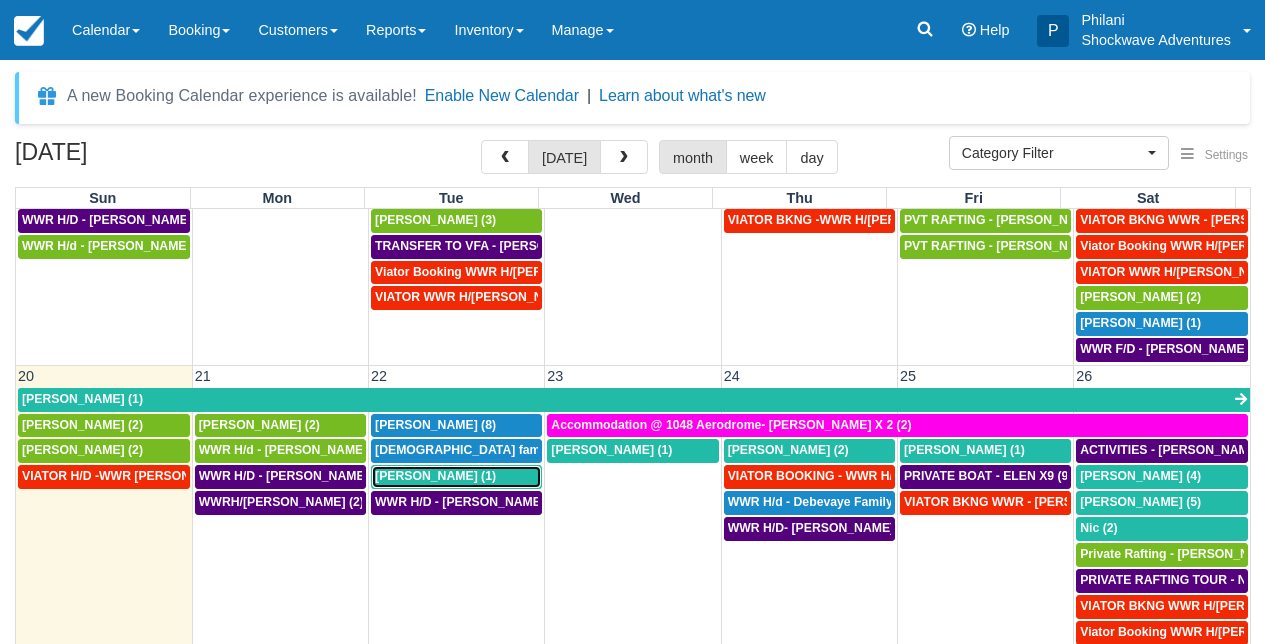 click on "Kristen Jenoriki (1)" at bounding box center (435, 476) 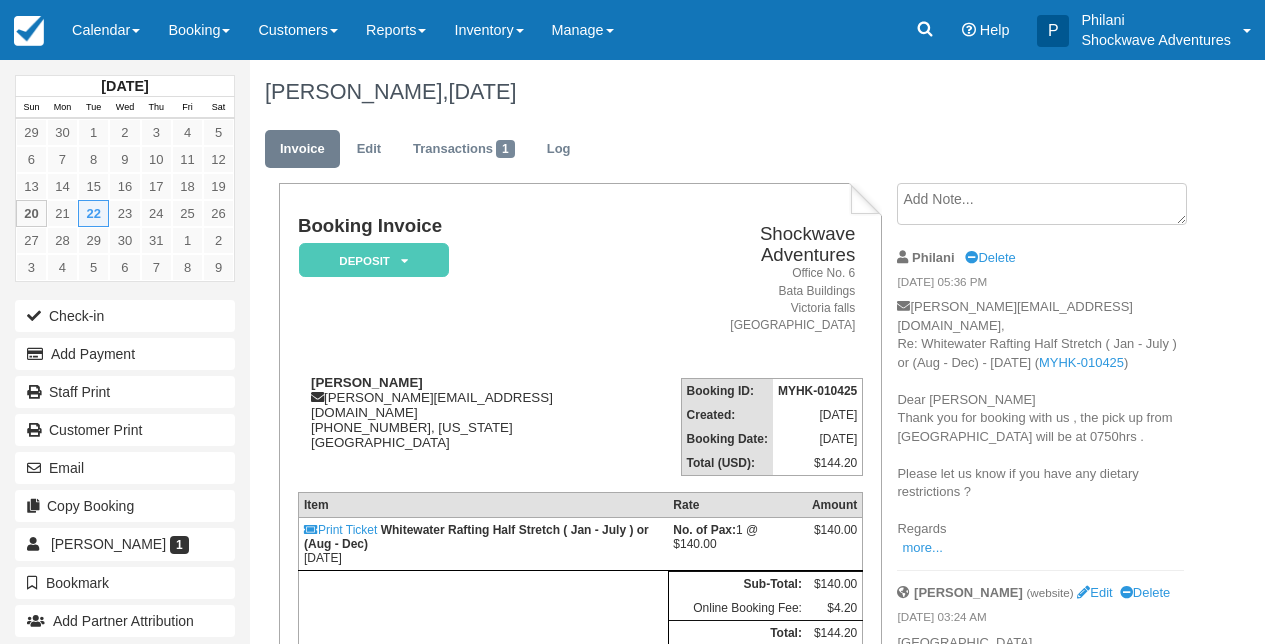 scroll, scrollTop: 96, scrollLeft: 0, axis: vertical 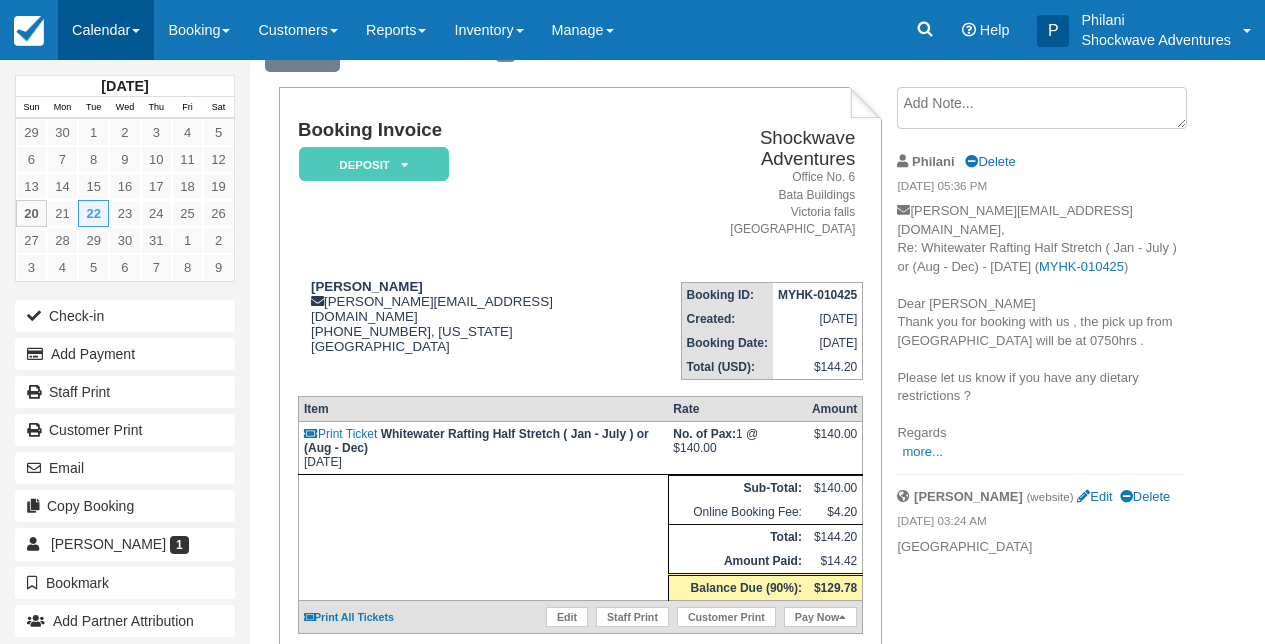 click on "Calendar" at bounding box center (106, 30) 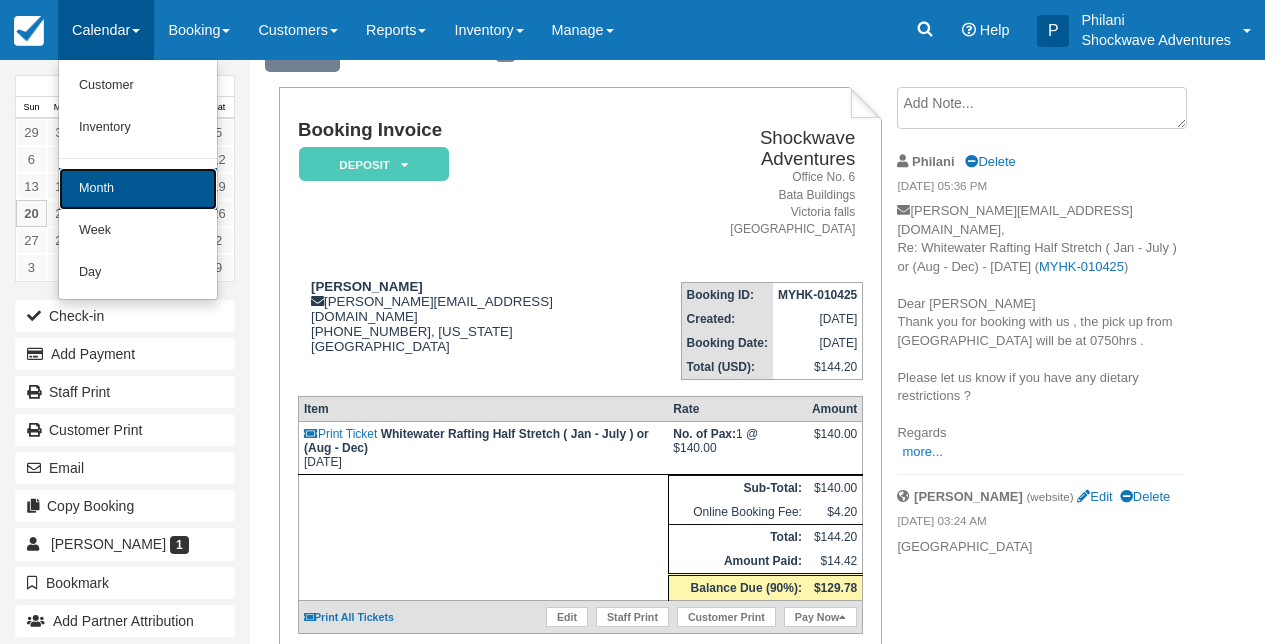 click on "Month" at bounding box center [138, 189] 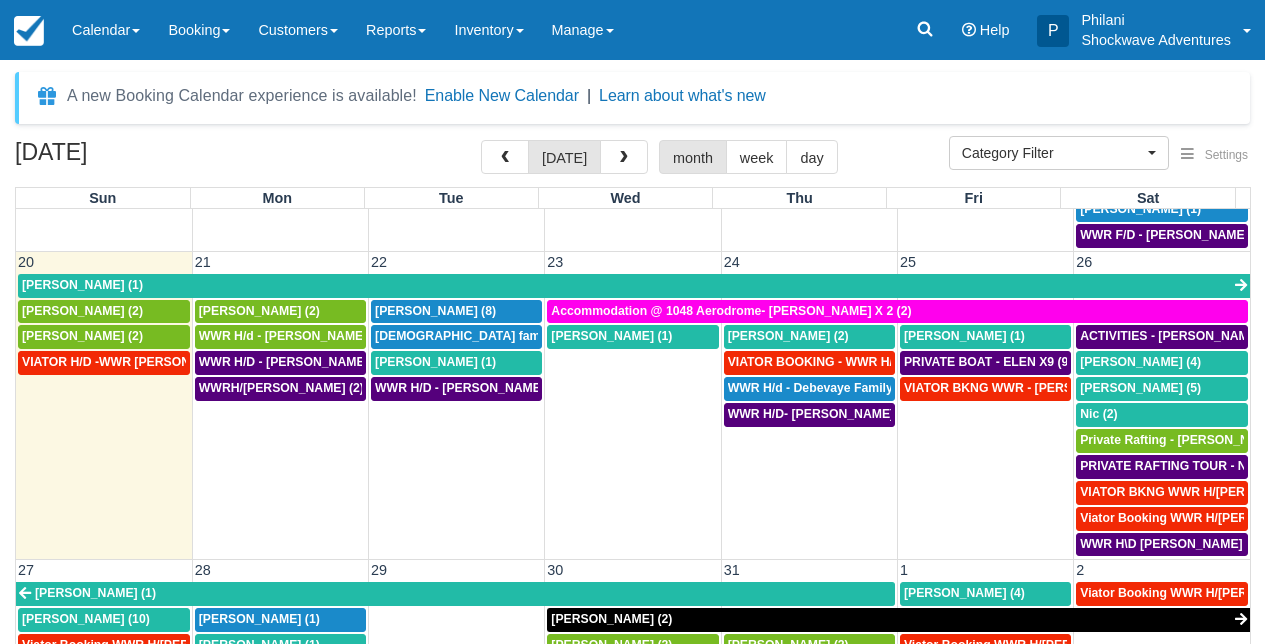 scroll, scrollTop: 774, scrollLeft: 0, axis: vertical 